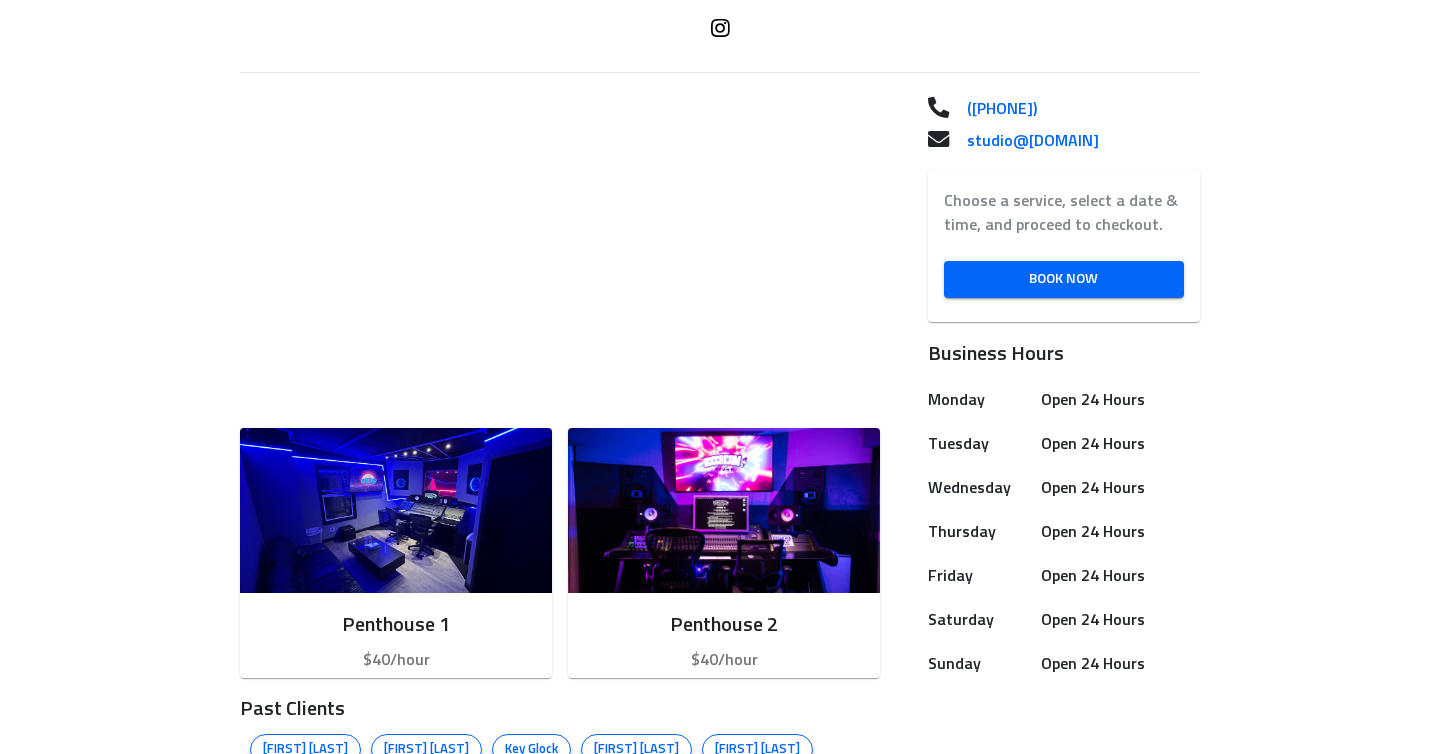 scroll, scrollTop: 523, scrollLeft: 0, axis: vertical 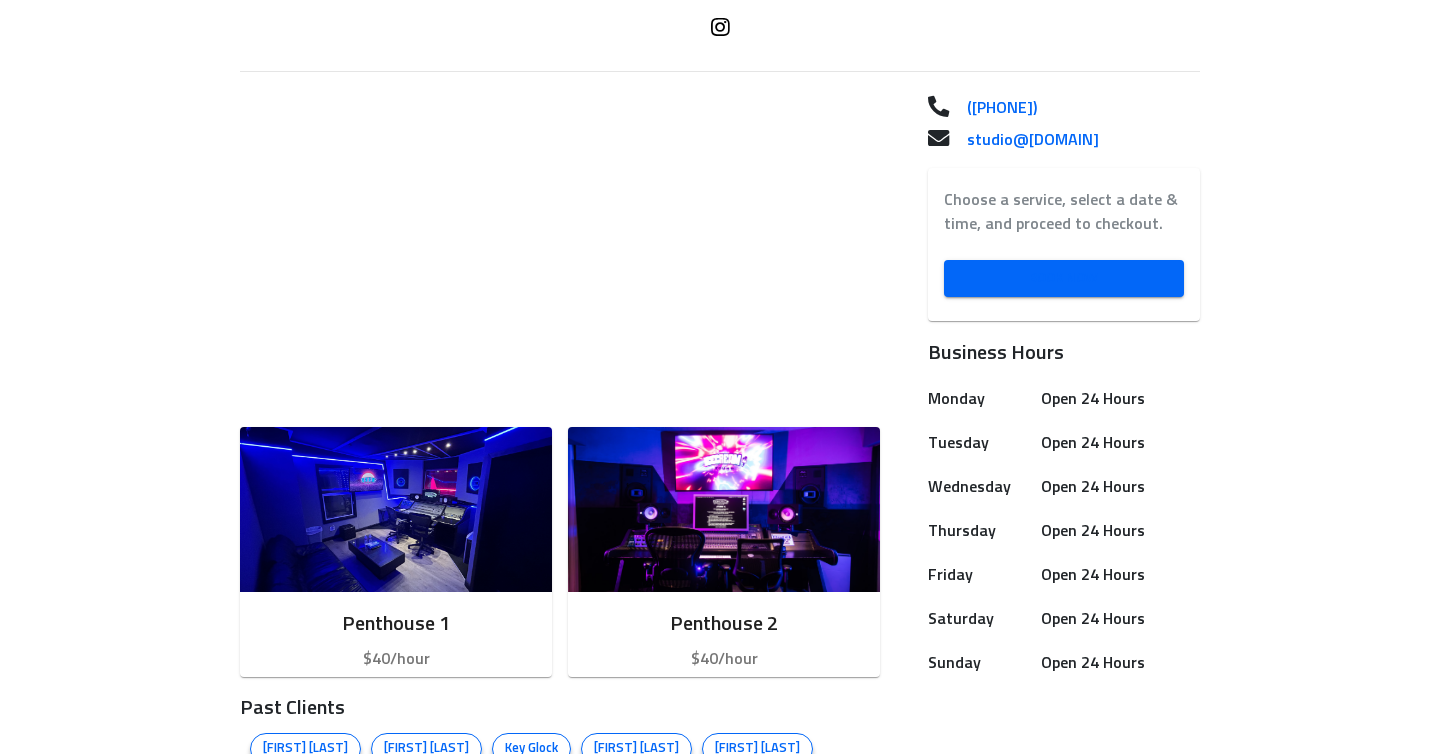 drag, startPoint x: 1034, startPoint y: 272, endPoint x: 930, endPoint y: 562, distance: 308.0844 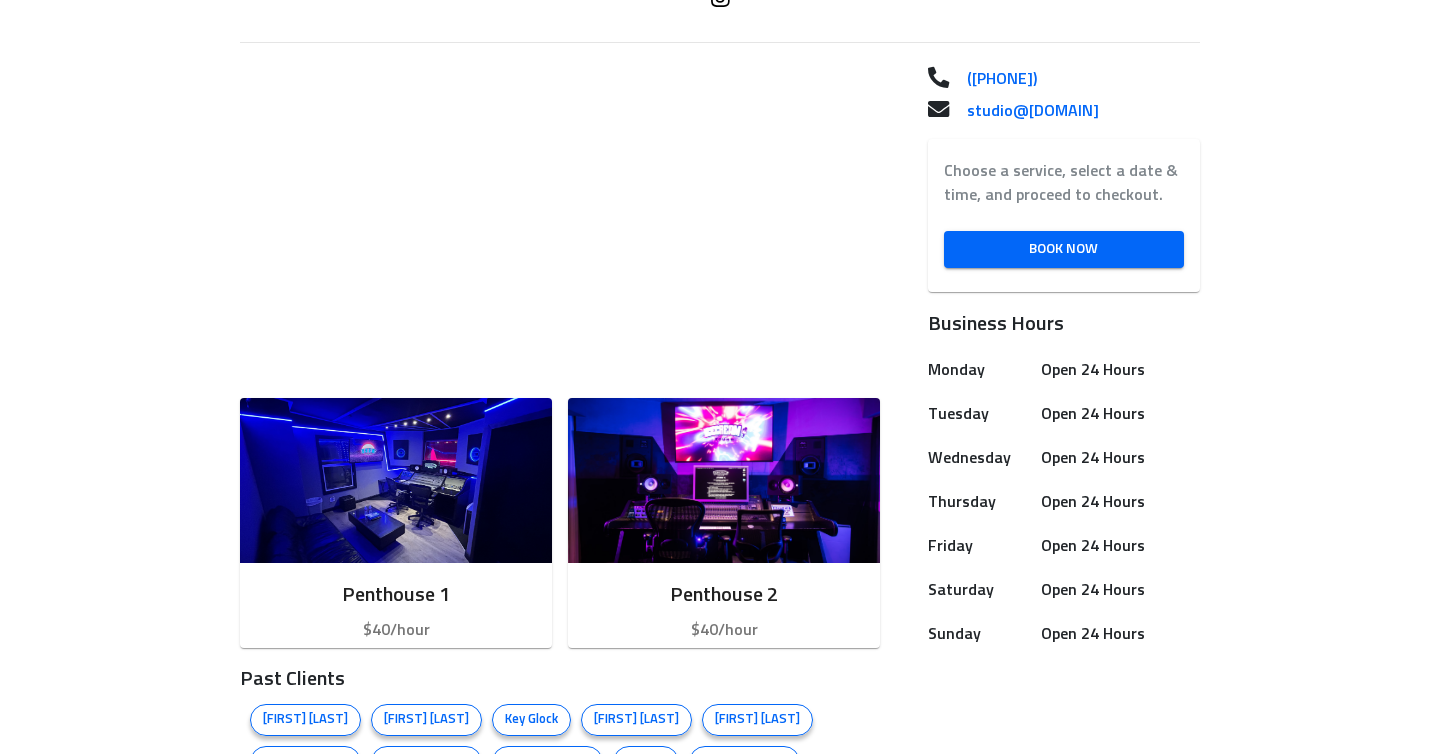 scroll, scrollTop: 523, scrollLeft: 0, axis: vertical 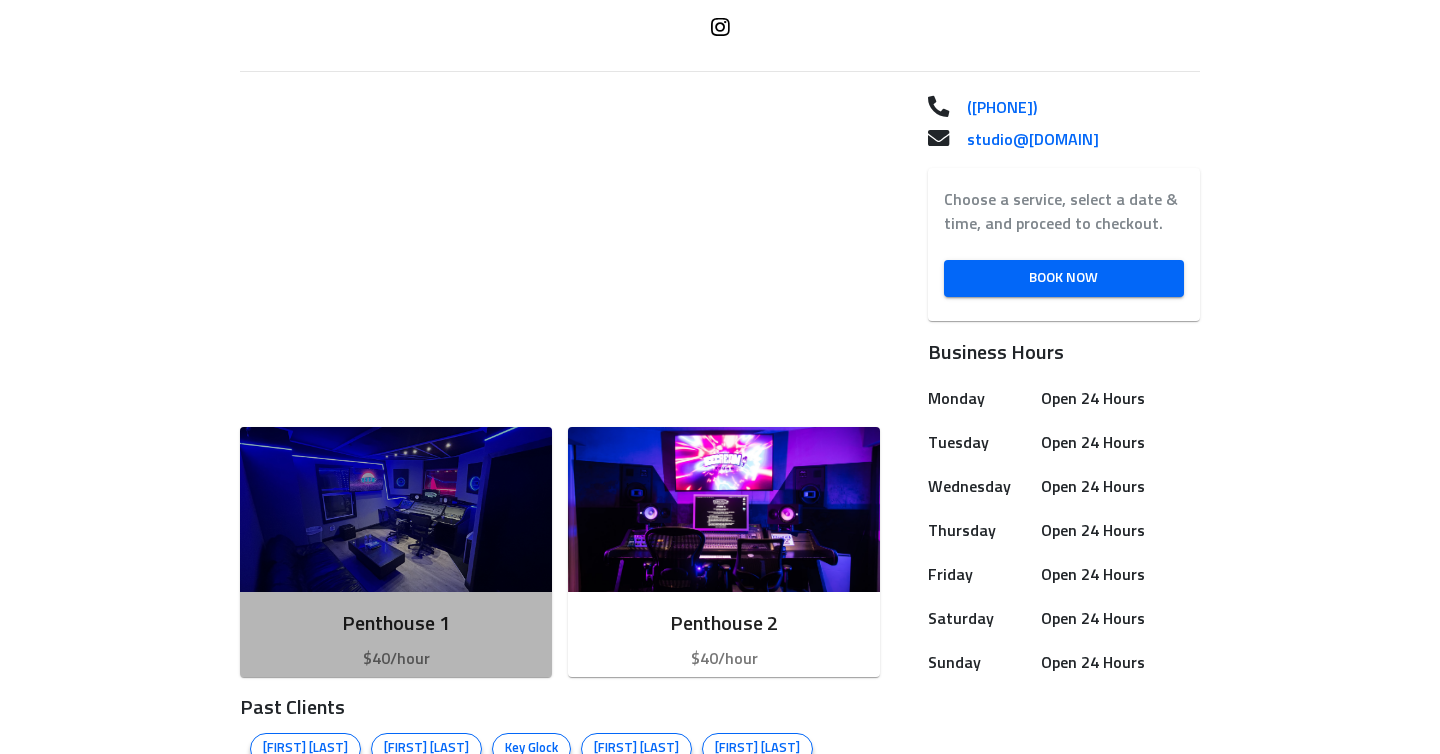 click at bounding box center [396, 509] 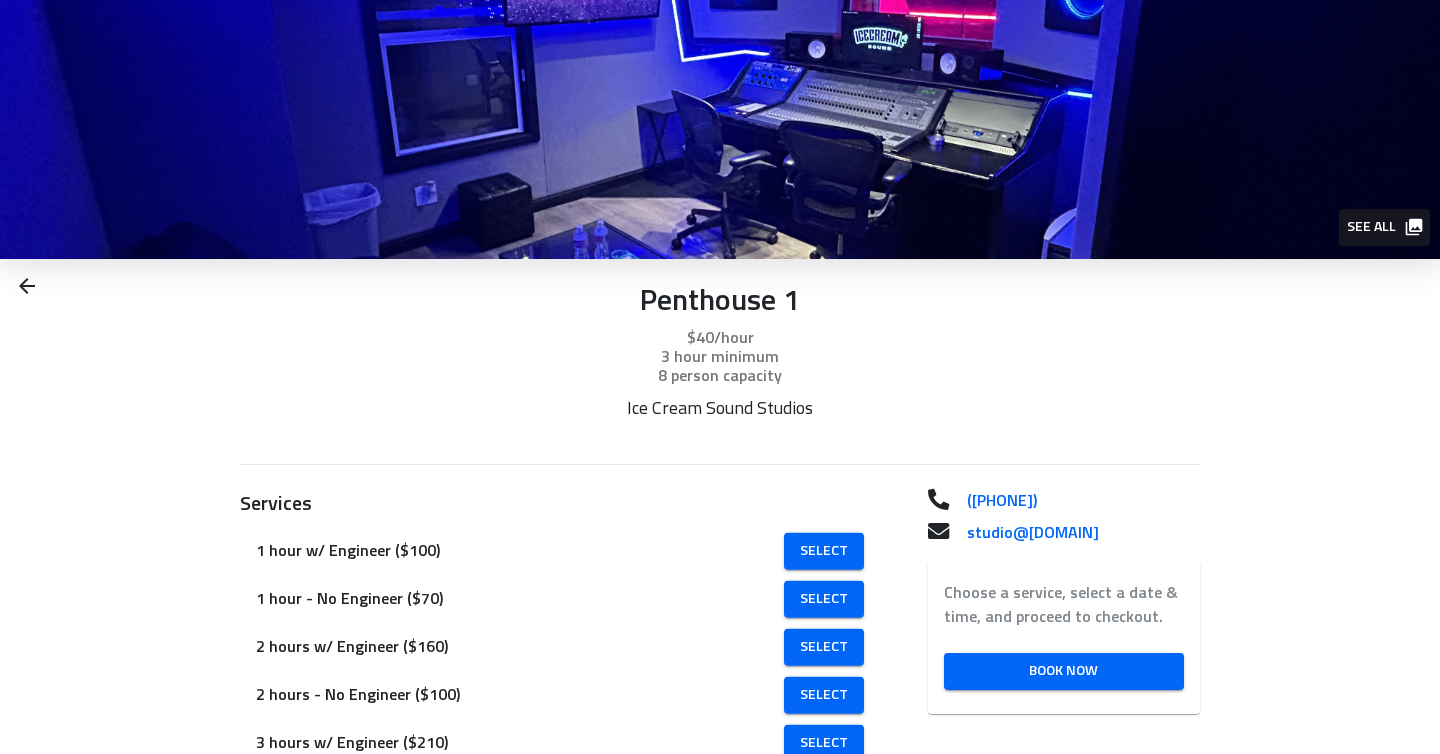scroll, scrollTop: 0, scrollLeft: 0, axis: both 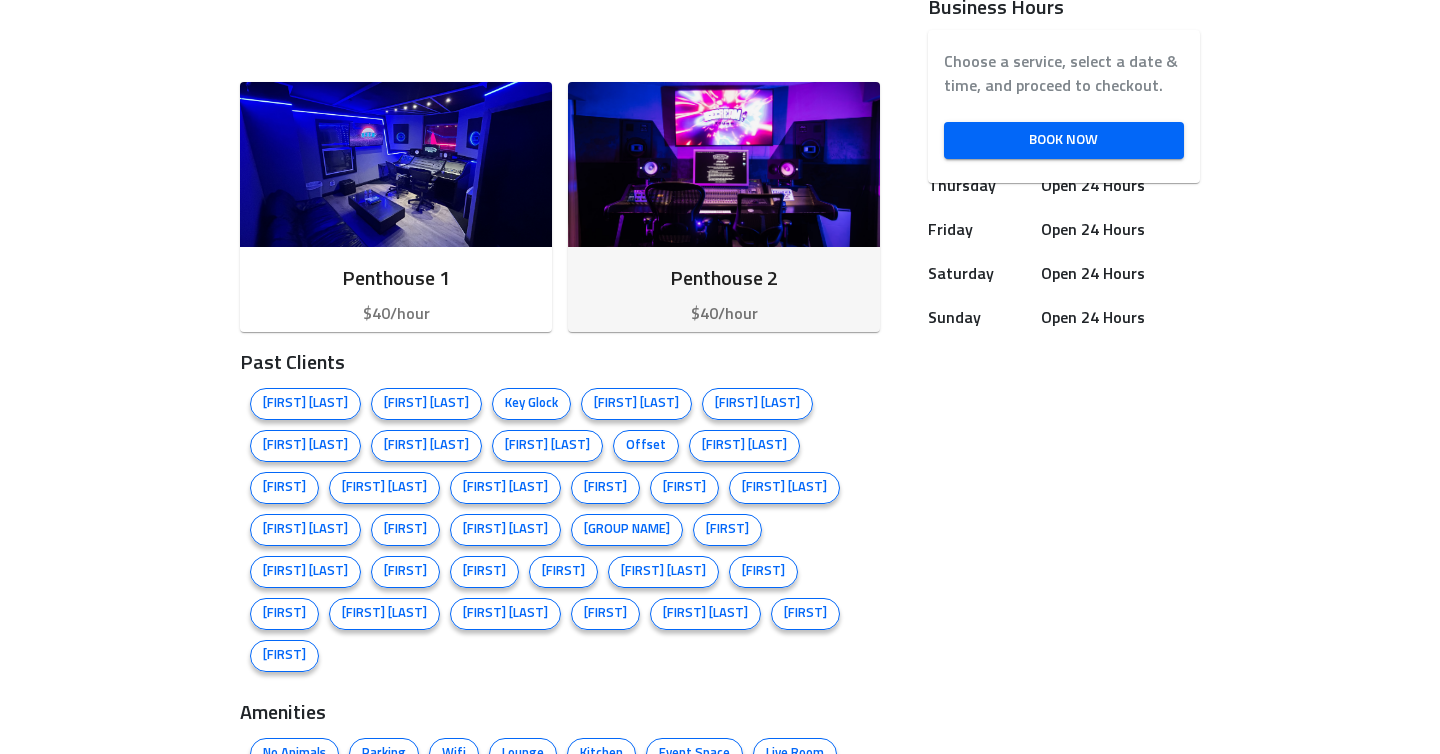click at bounding box center (724, 164) 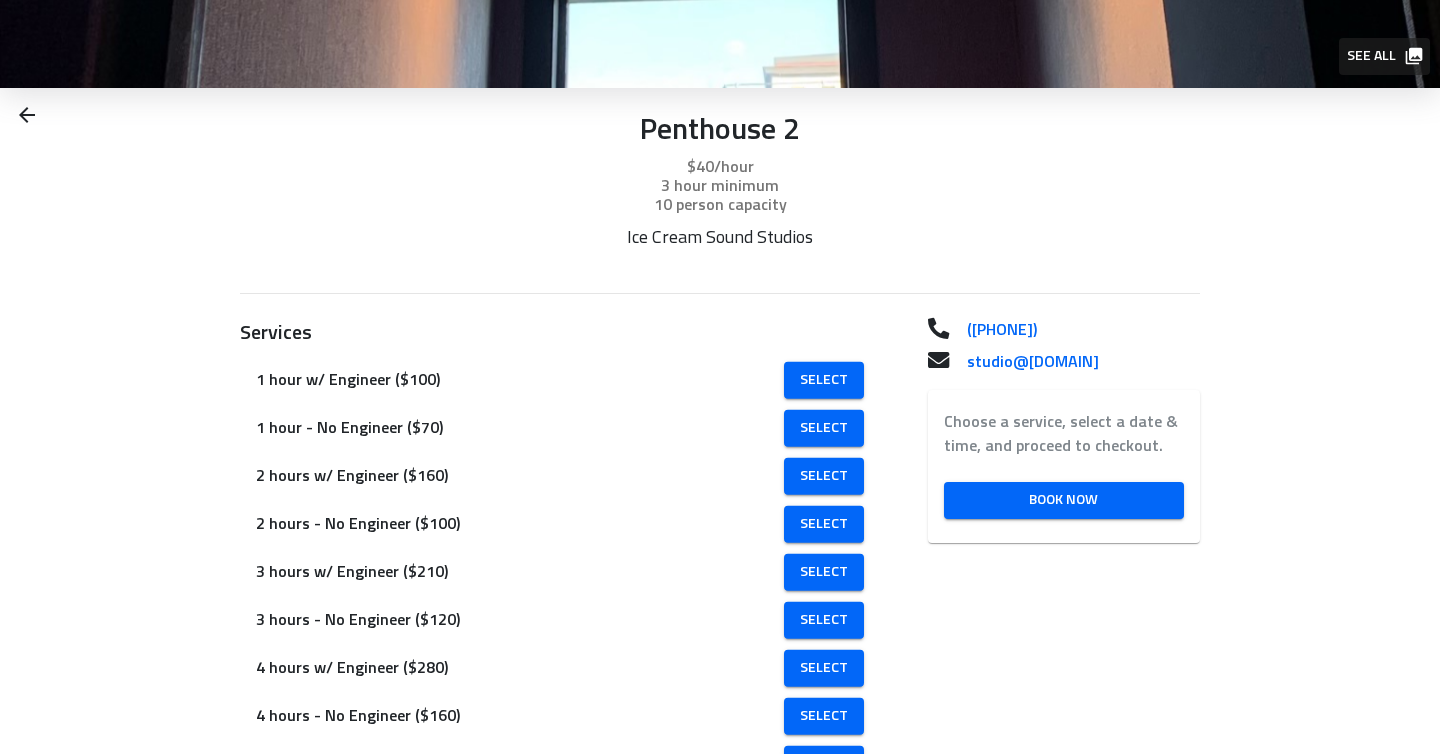 scroll, scrollTop: 0, scrollLeft: 0, axis: both 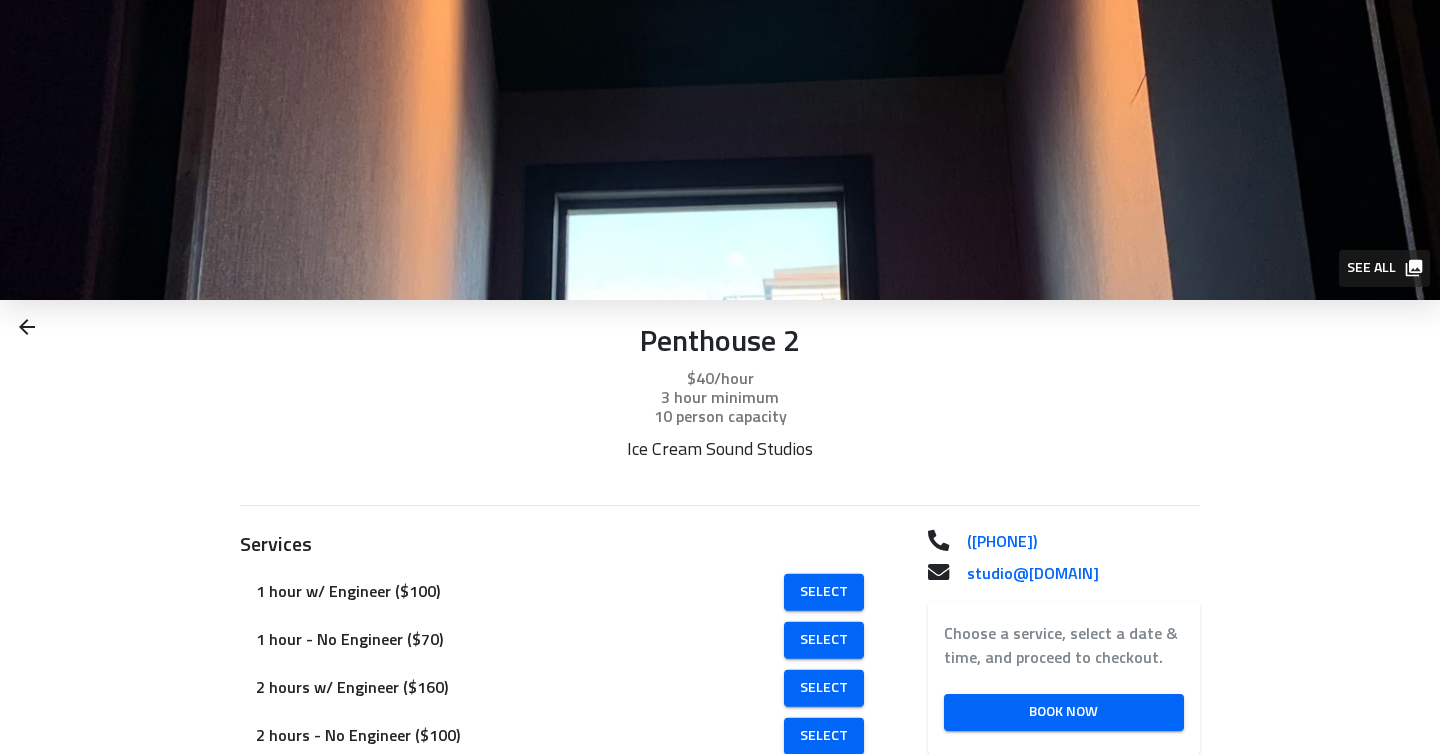 click 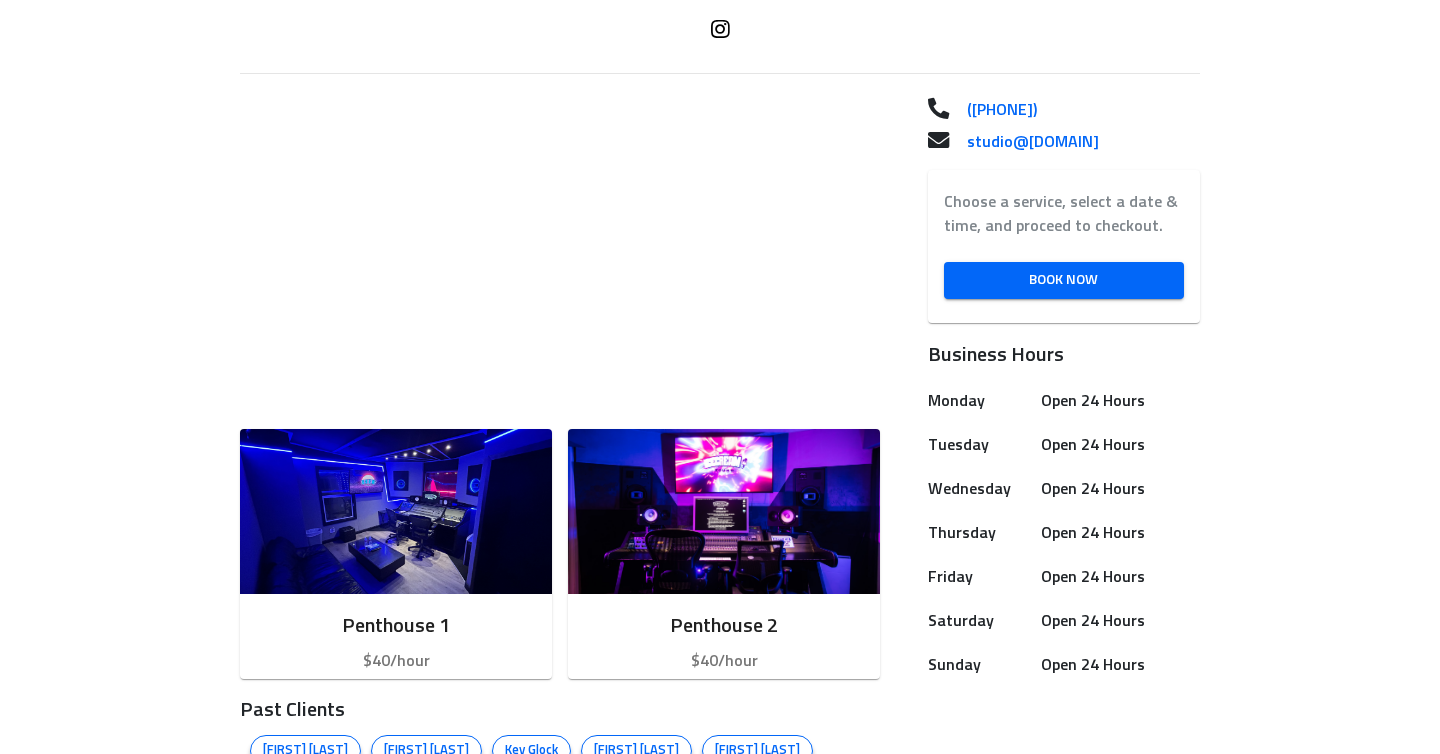 scroll, scrollTop: 520, scrollLeft: 0, axis: vertical 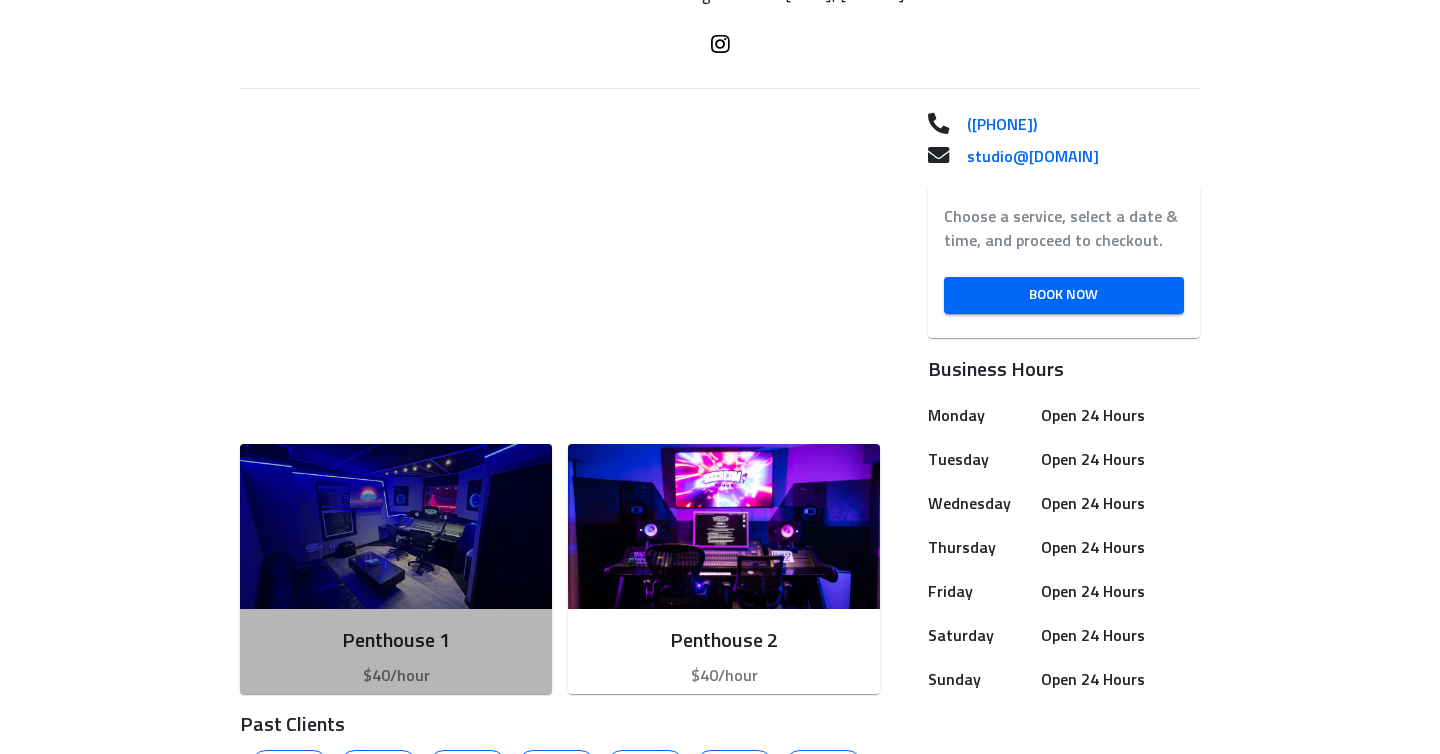 click at bounding box center [396, 526] 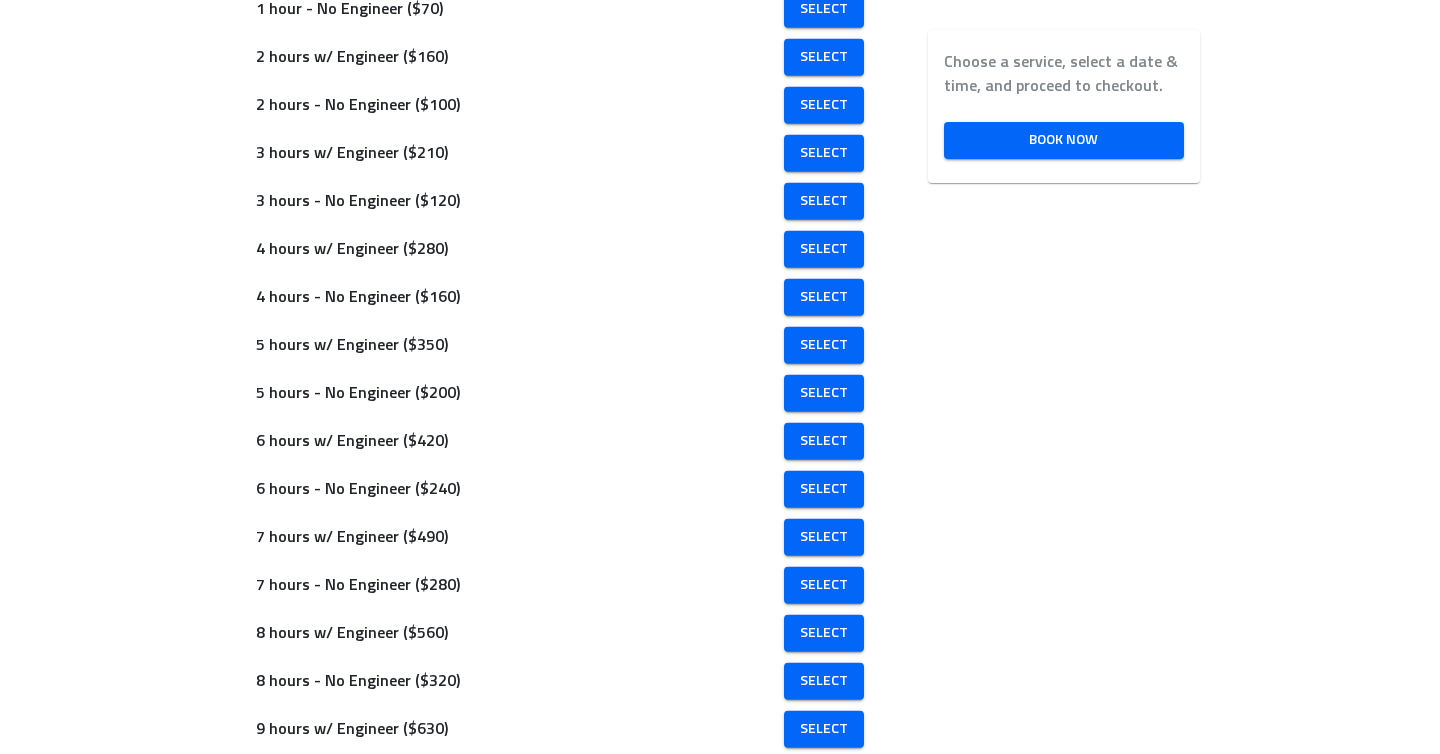 scroll, scrollTop: 637, scrollLeft: 0, axis: vertical 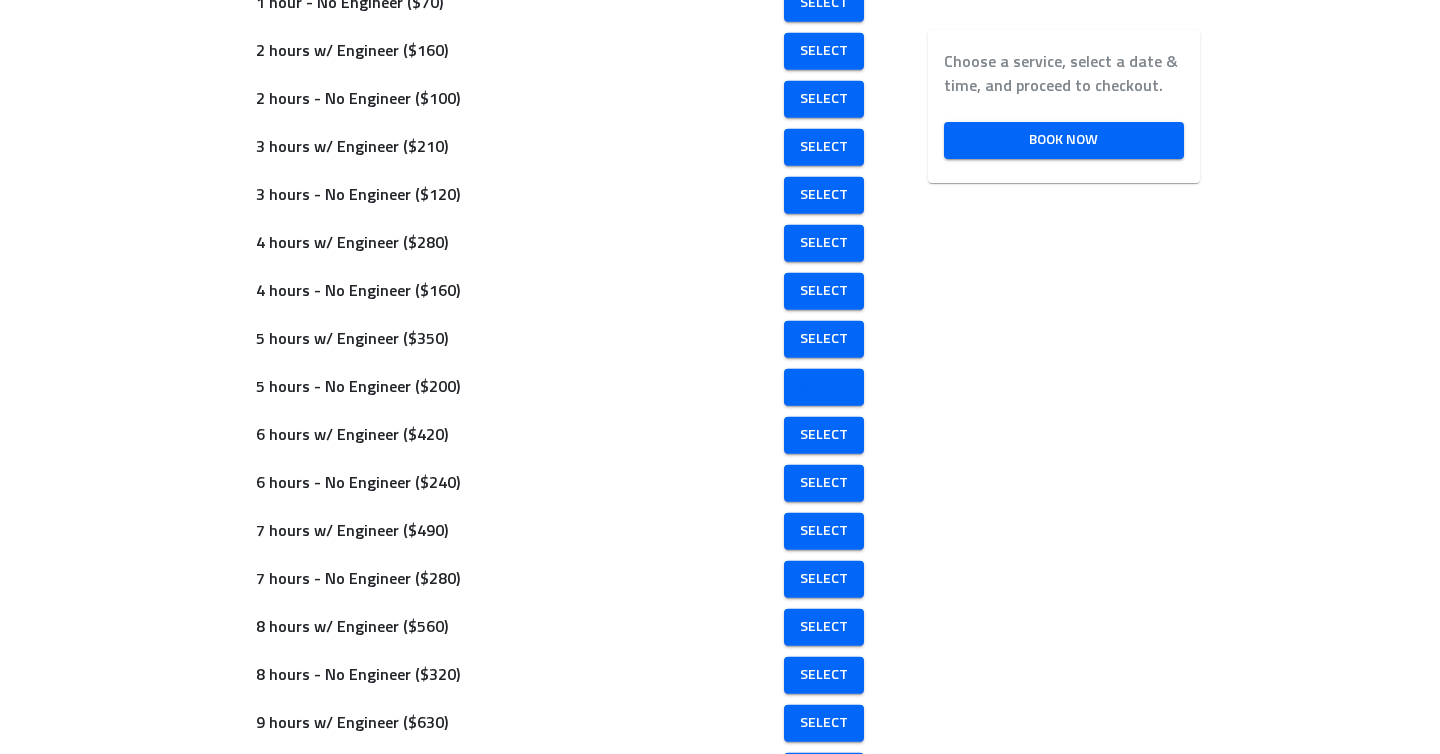 click on "Select" at bounding box center (824, 387) 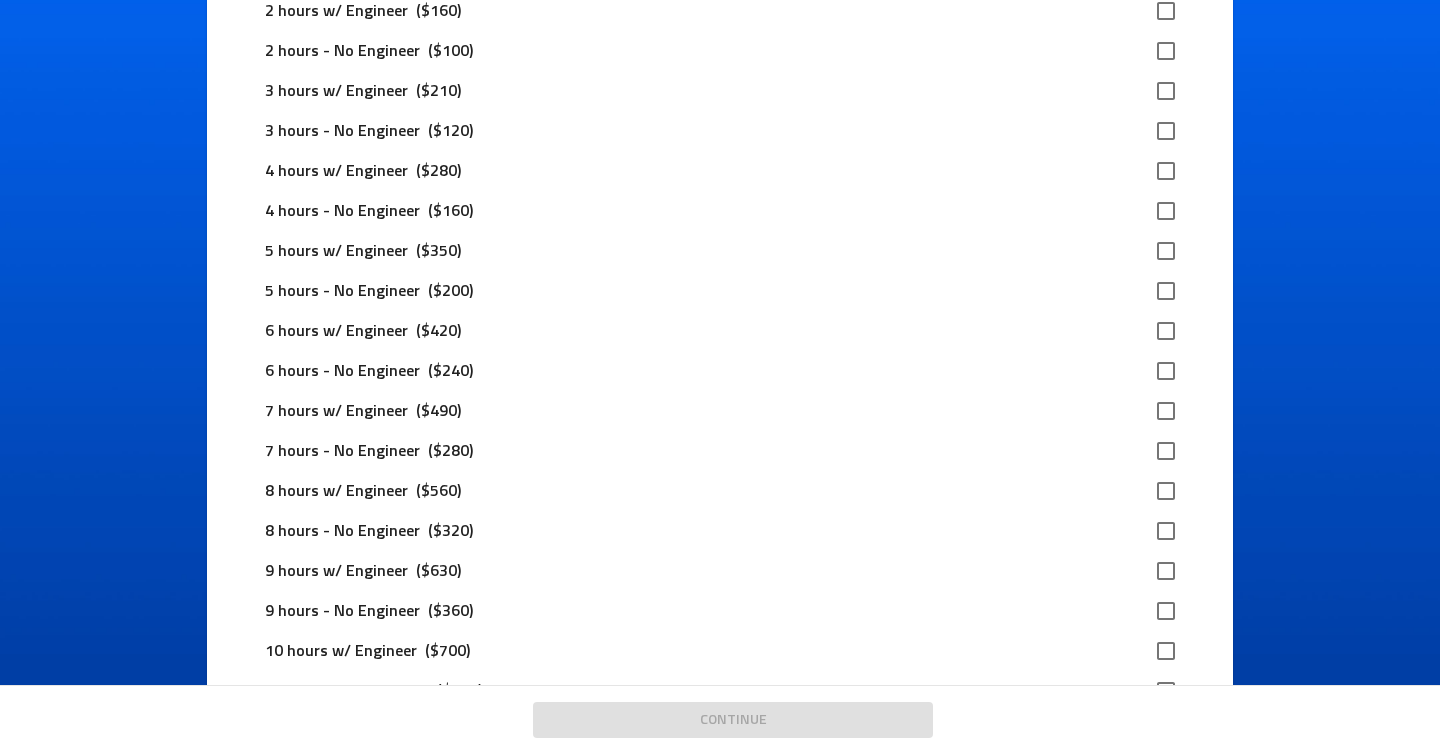 scroll, scrollTop: 376, scrollLeft: 0, axis: vertical 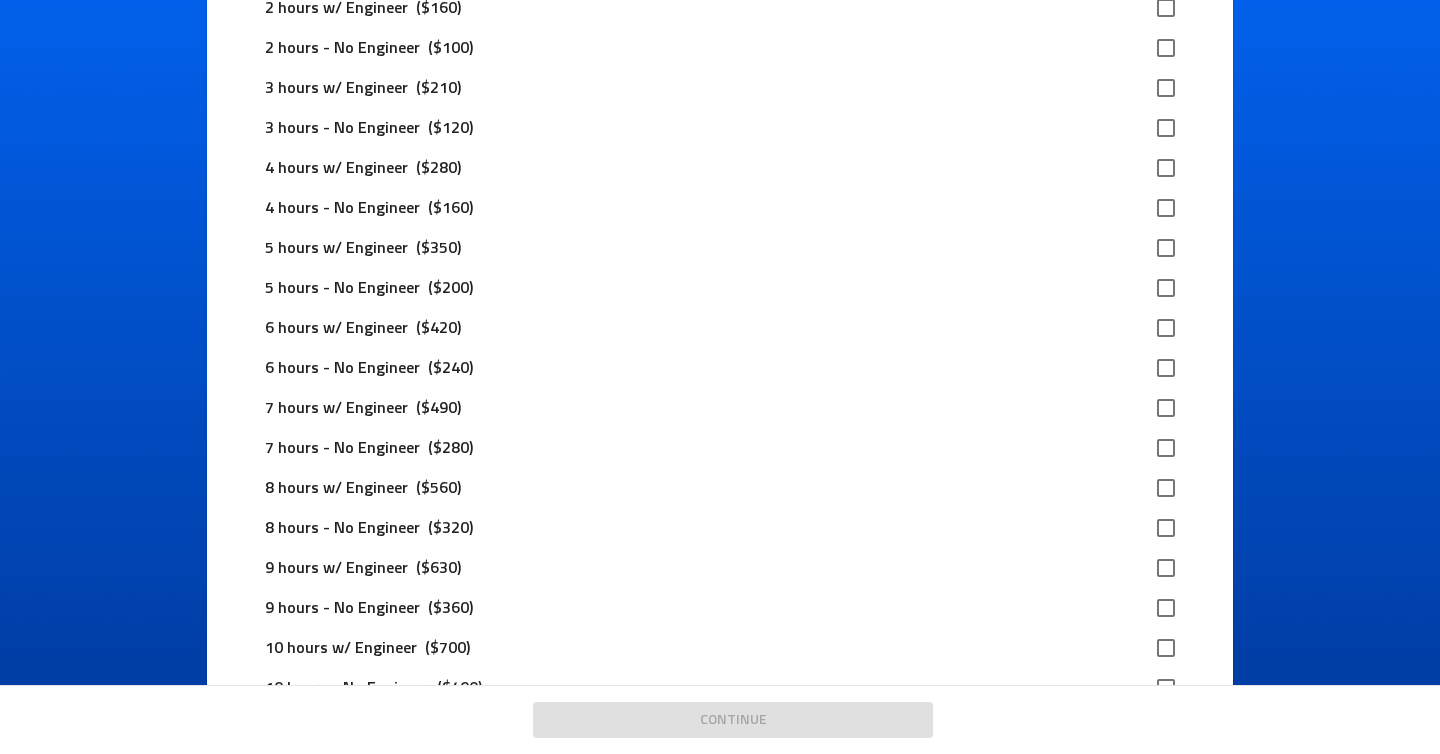 click at bounding box center [1166, 288] 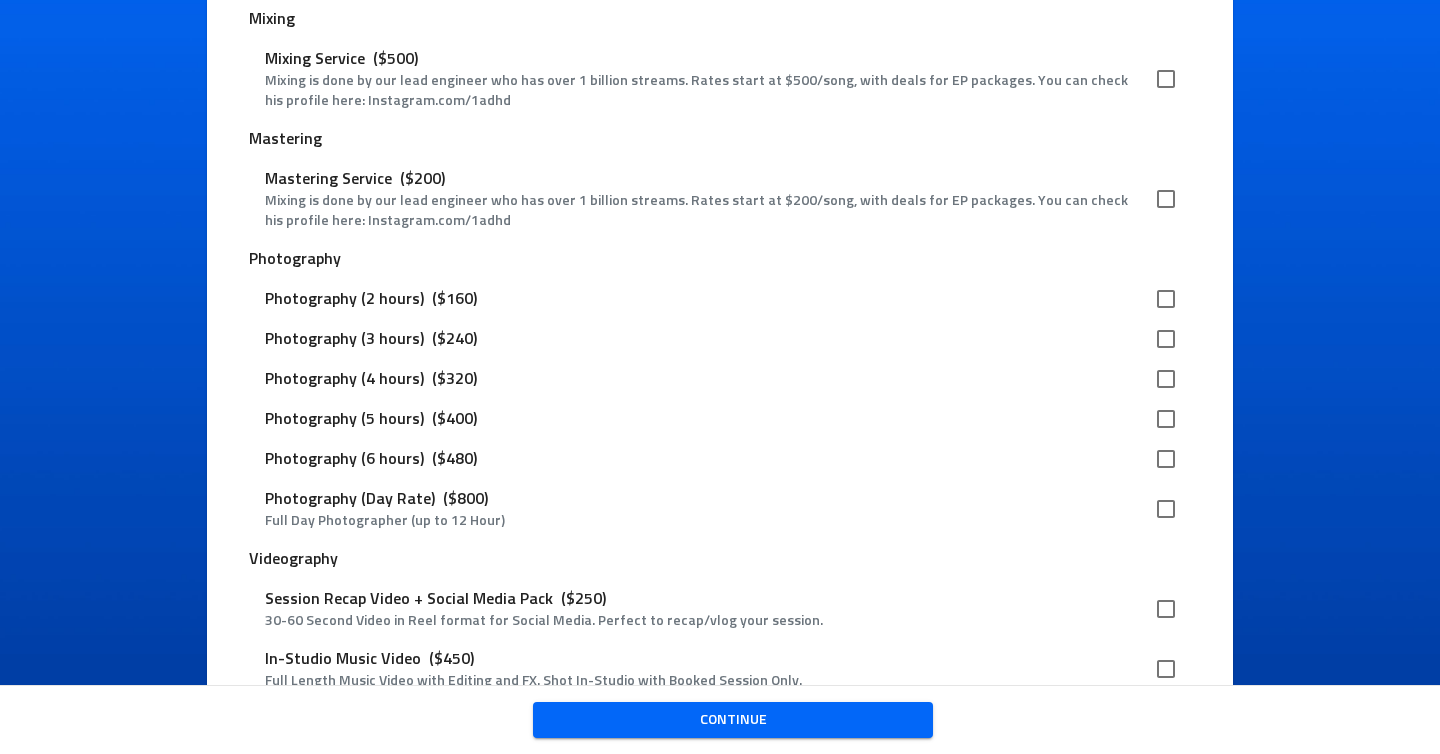 scroll, scrollTop: 2832, scrollLeft: 0, axis: vertical 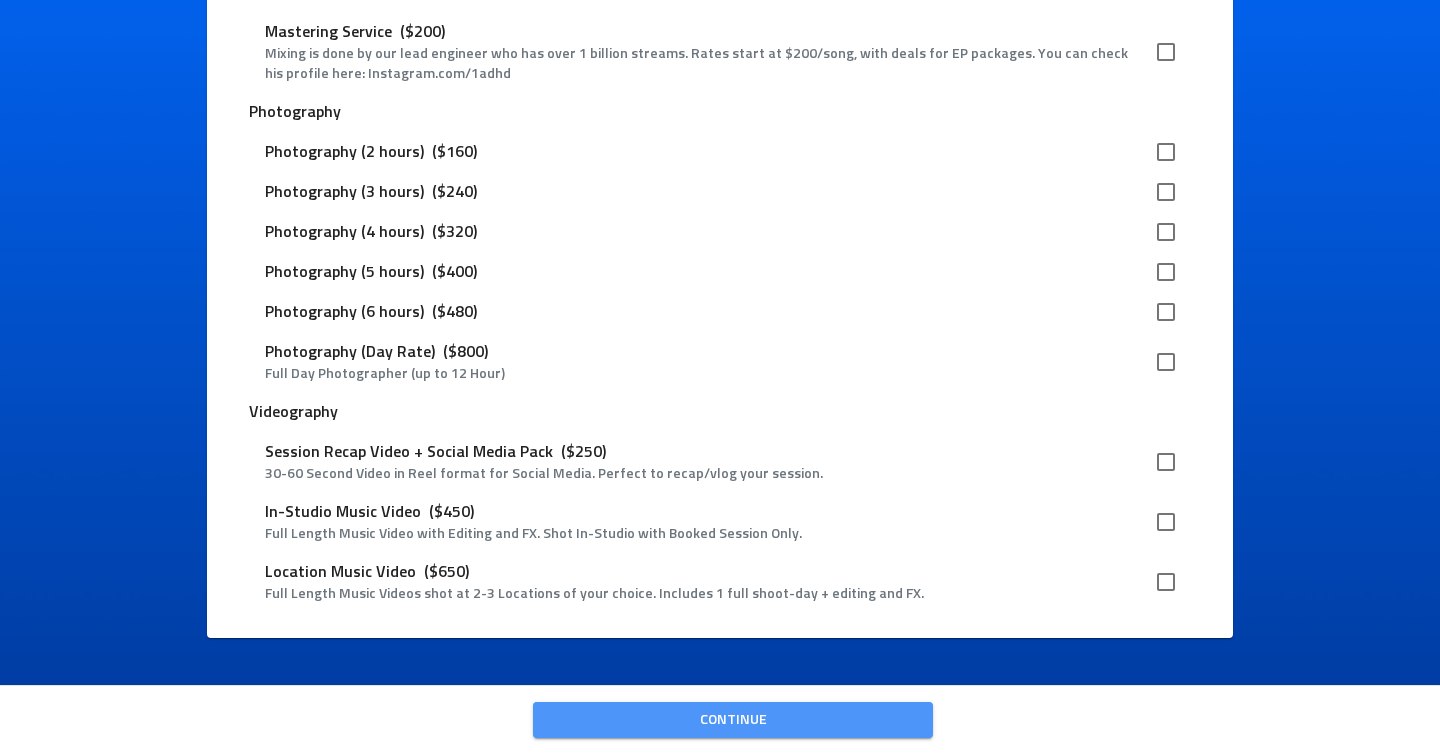 click on "Continue" at bounding box center [733, 720] 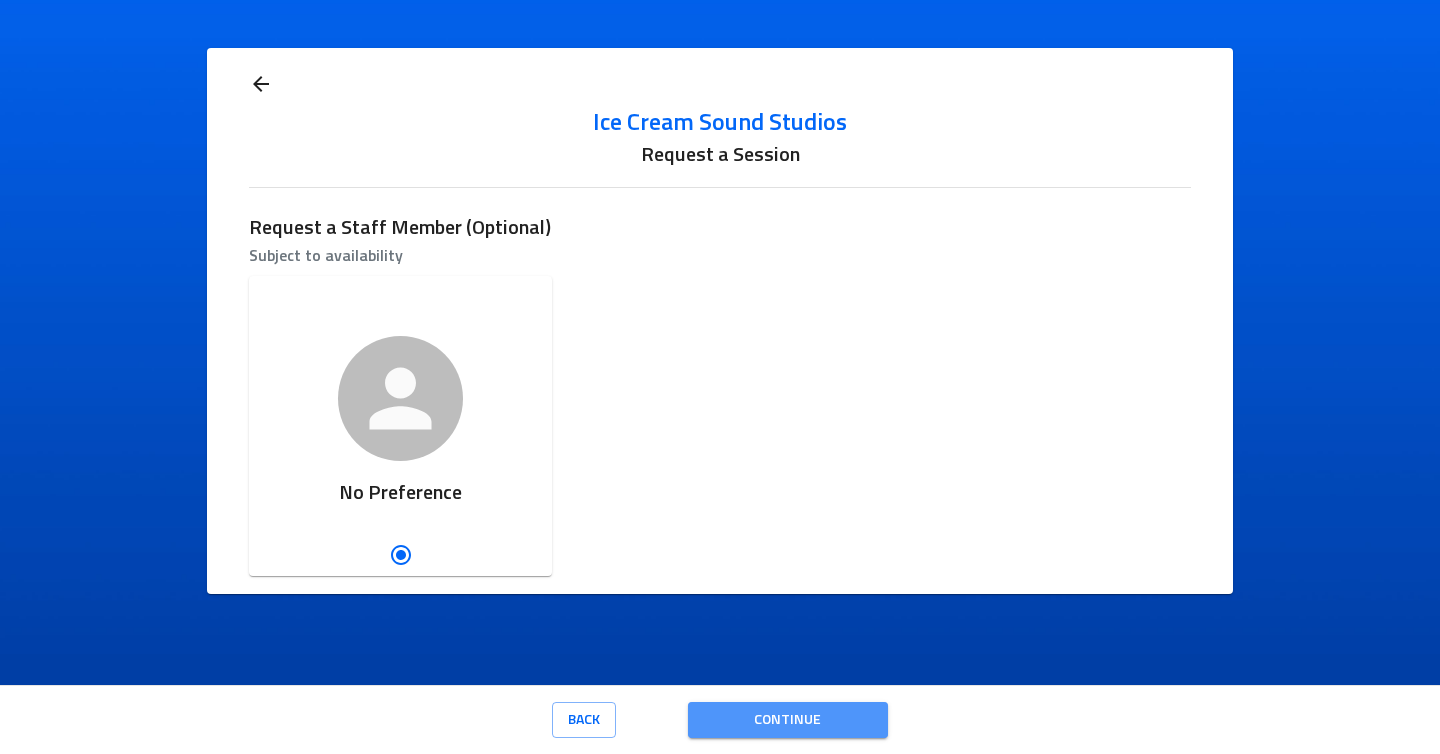 click on "Continue" at bounding box center (788, 720) 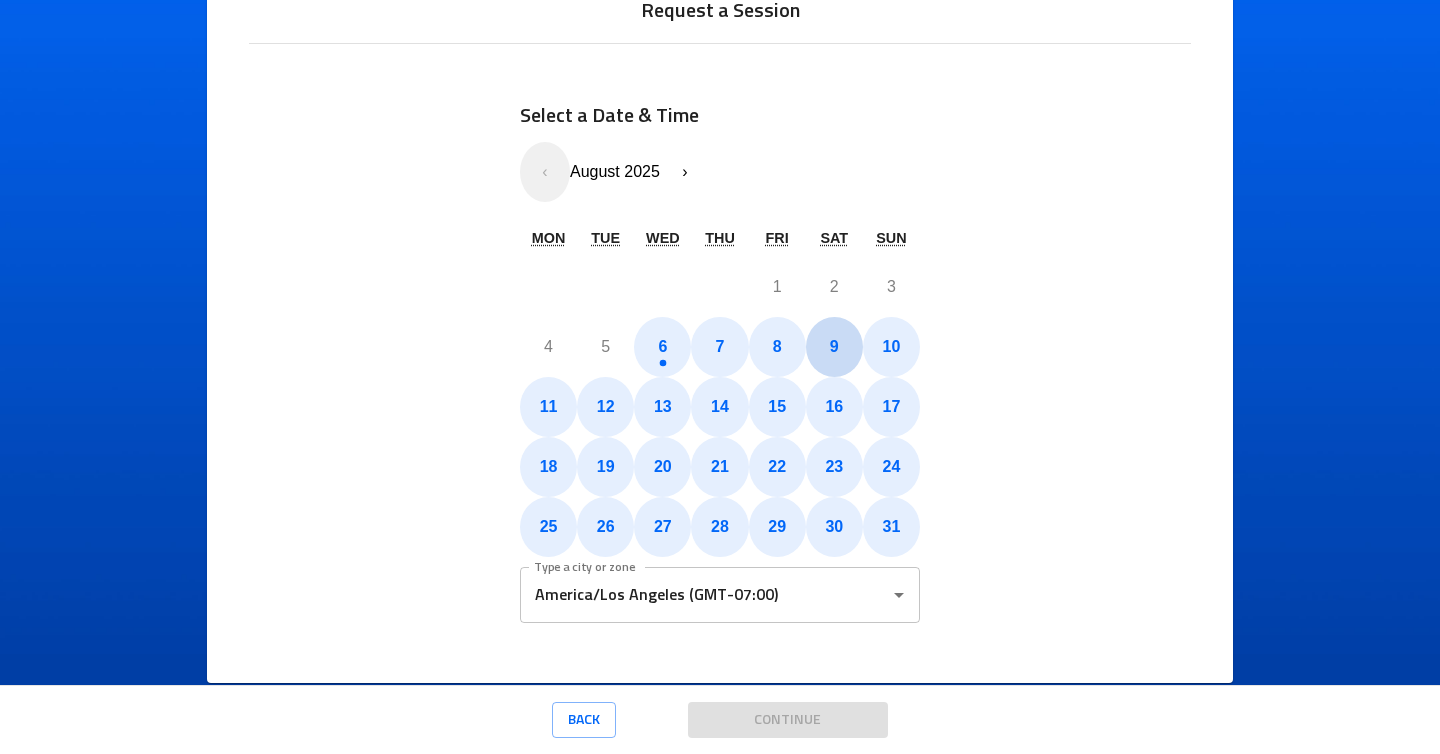 scroll, scrollTop: 142, scrollLeft: 0, axis: vertical 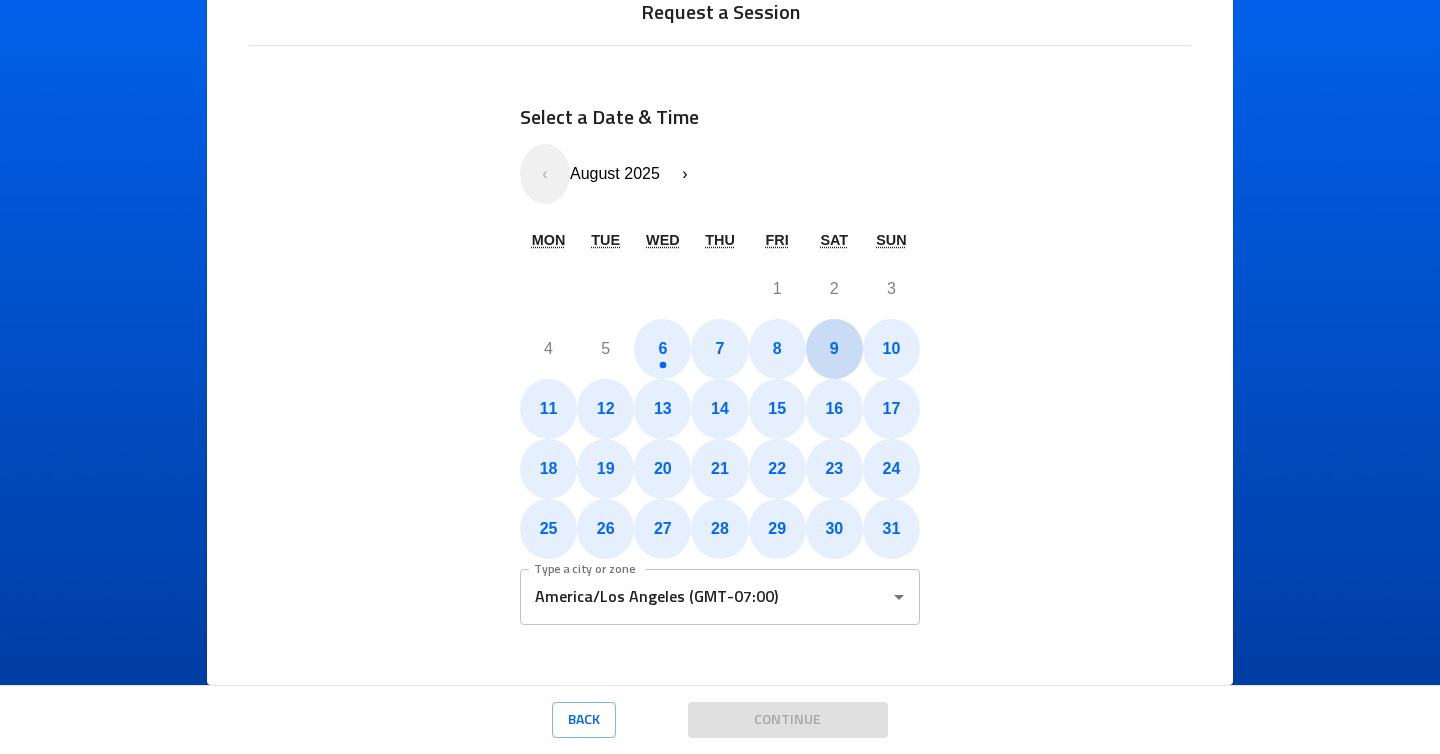 click on "9" at bounding box center (834, 349) 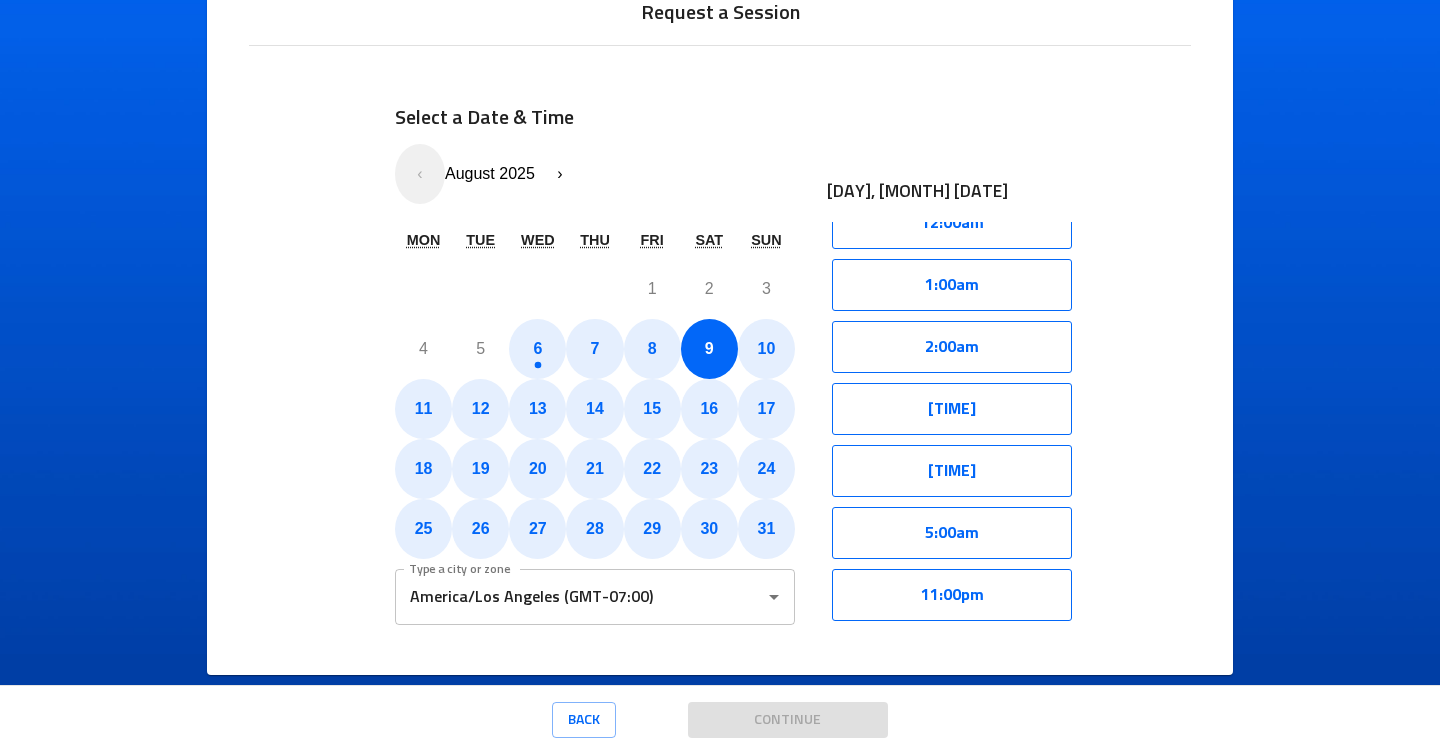 scroll, scrollTop: 0, scrollLeft: 0, axis: both 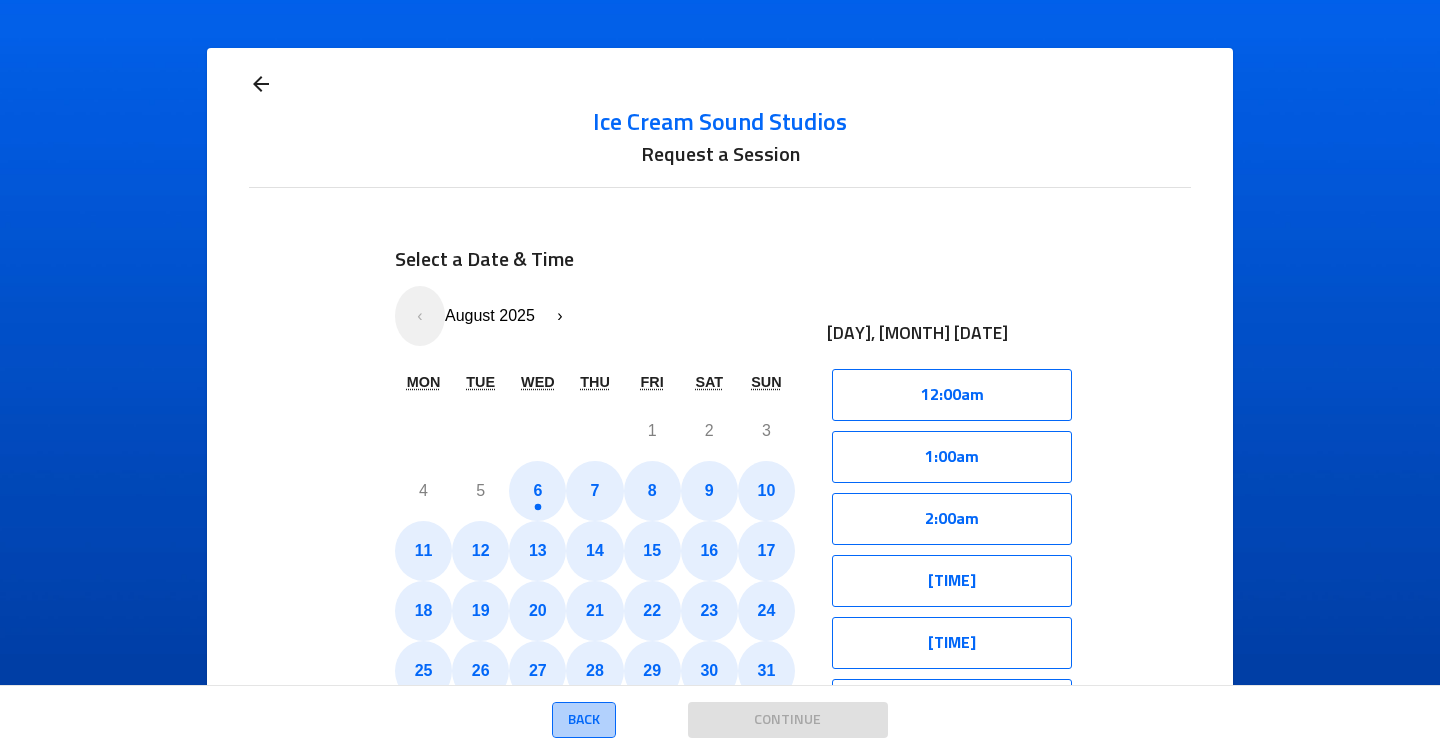 click on "Back" at bounding box center (584, 720) 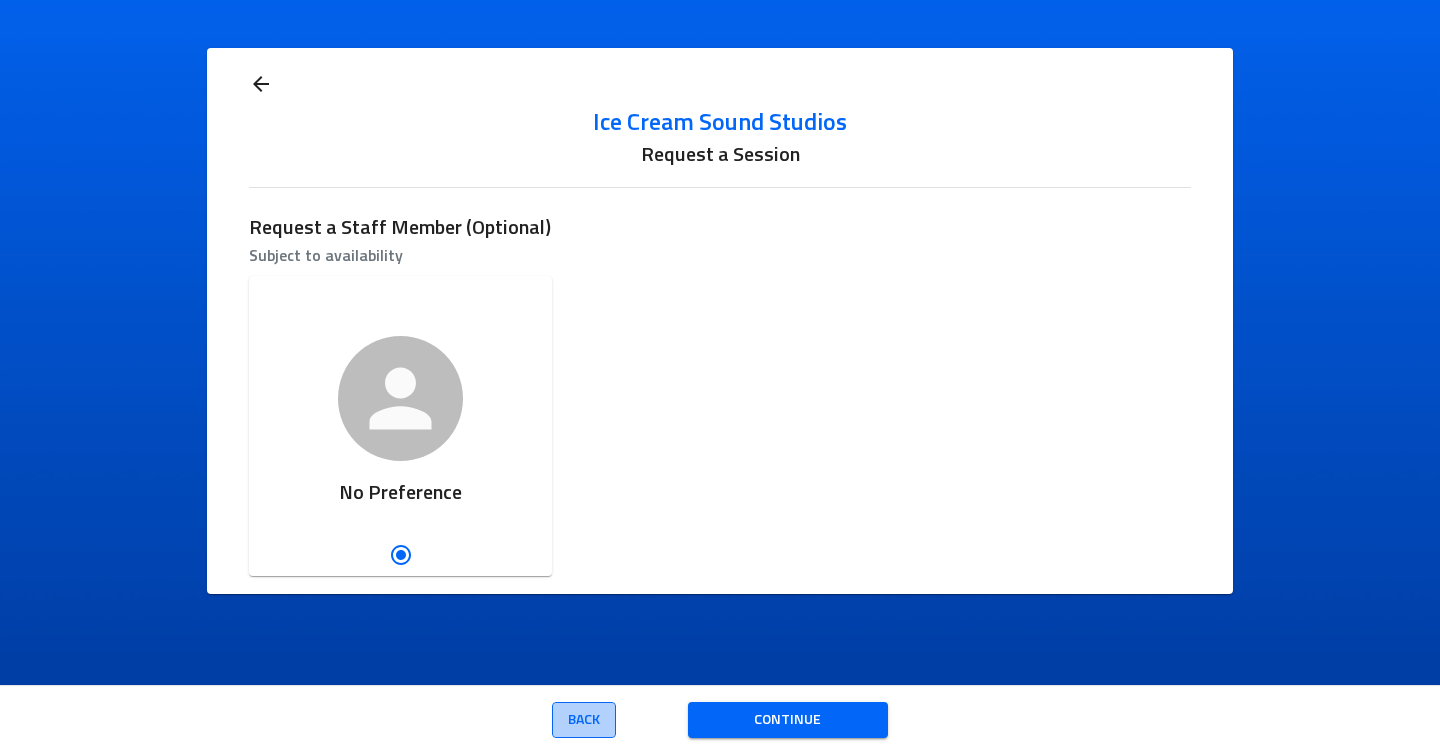 click on "Back" at bounding box center [584, 720] 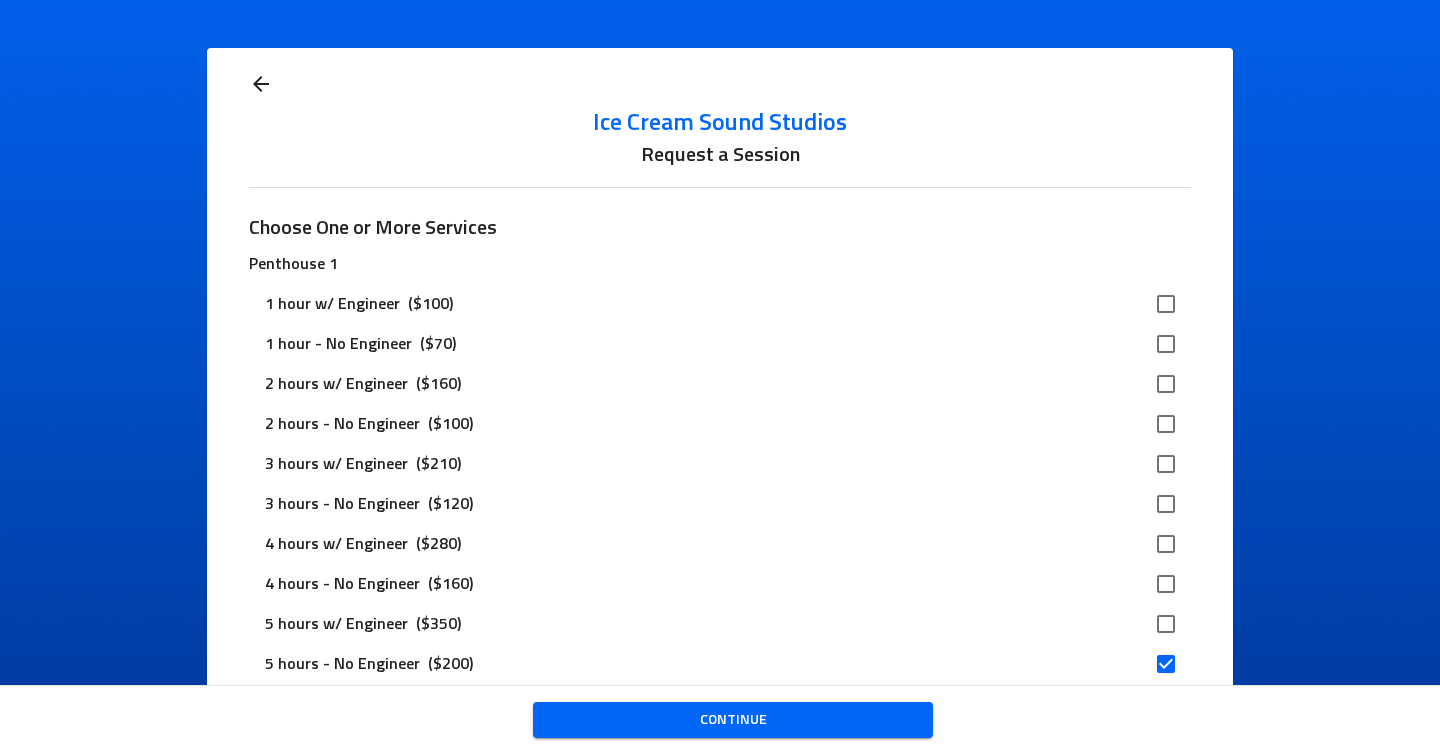 click 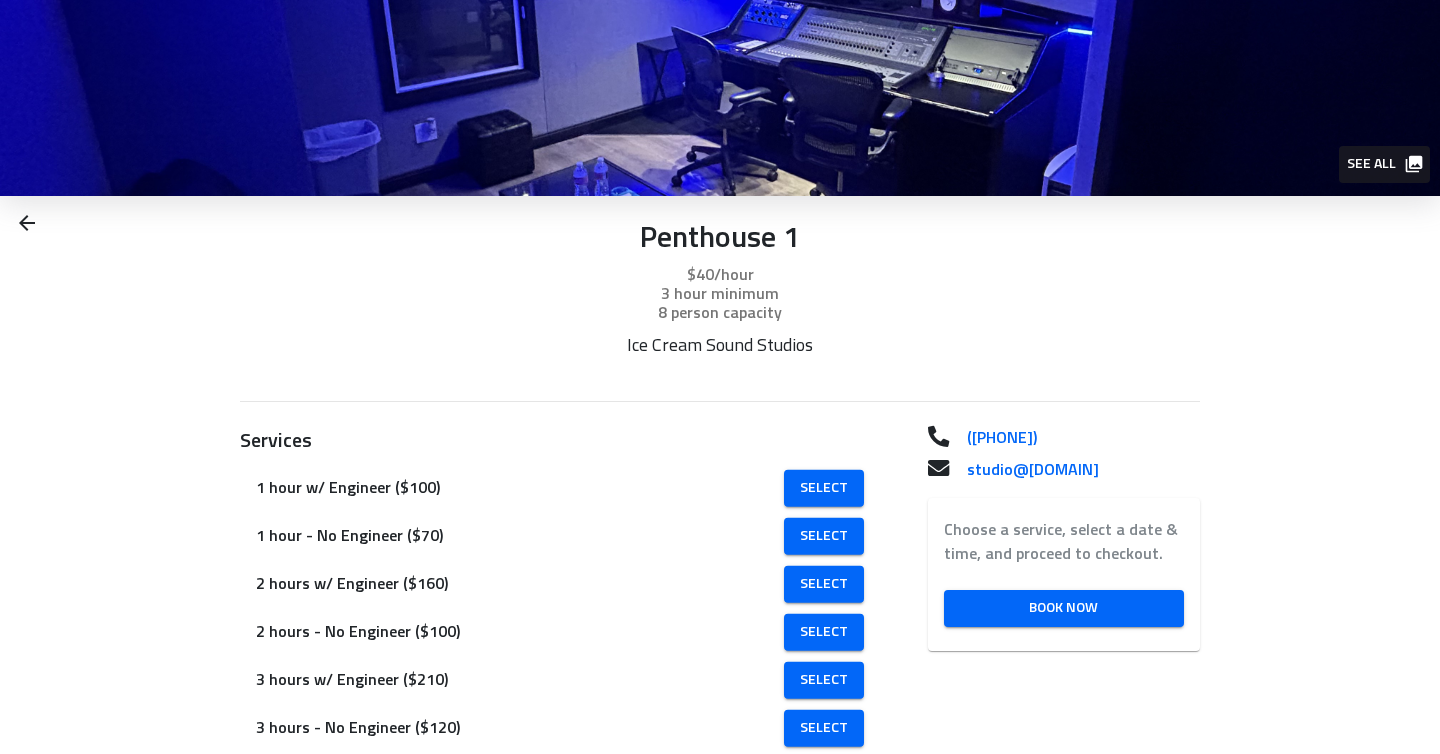 scroll, scrollTop: 0, scrollLeft: 0, axis: both 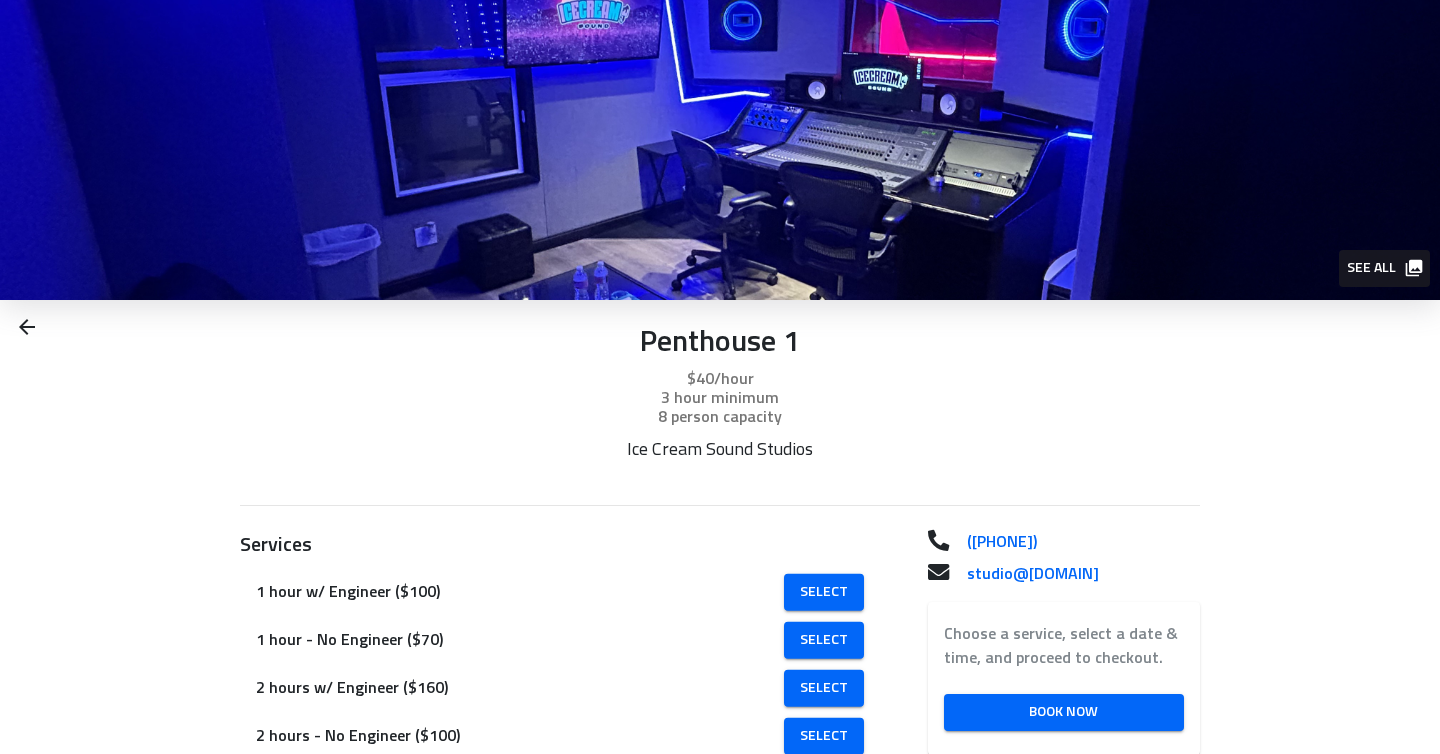 click 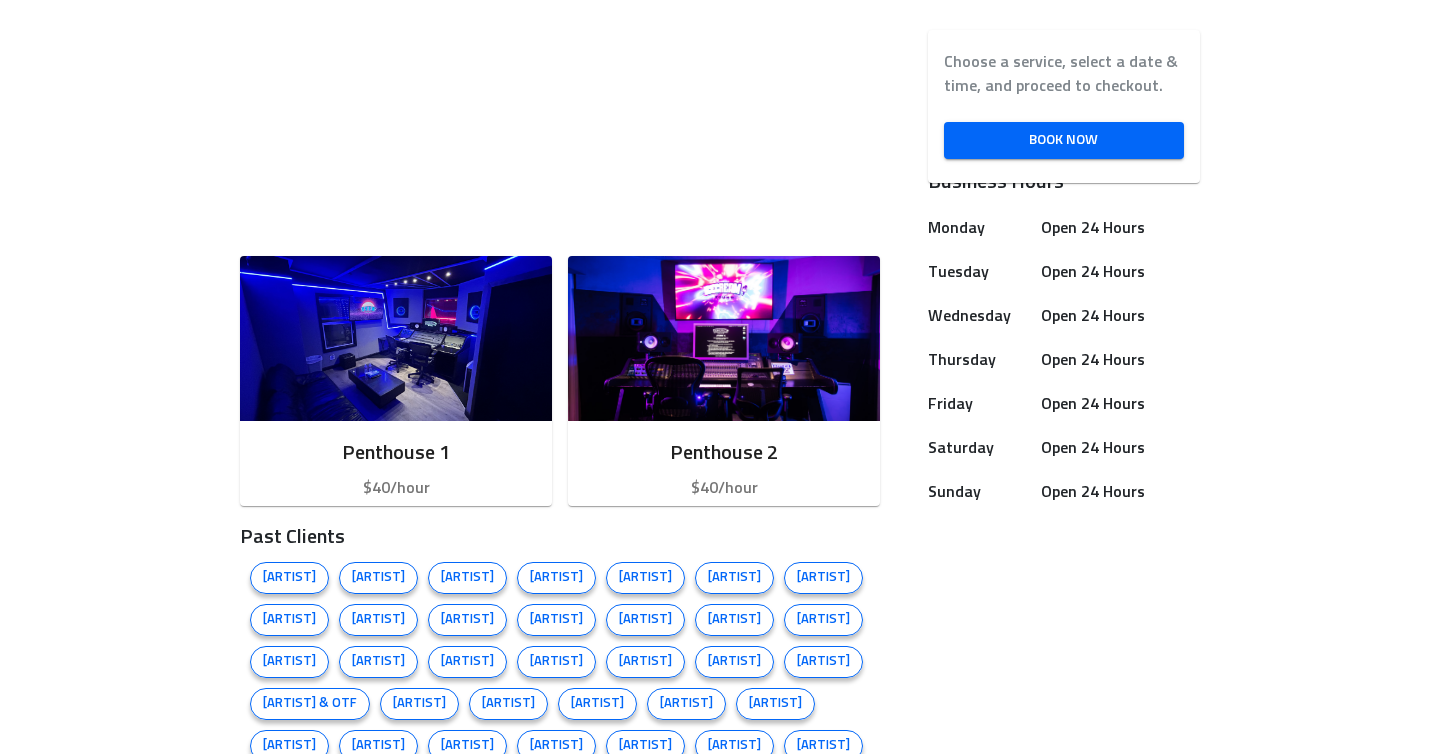 scroll, scrollTop: 733, scrollLeft: 0, axis: vertical 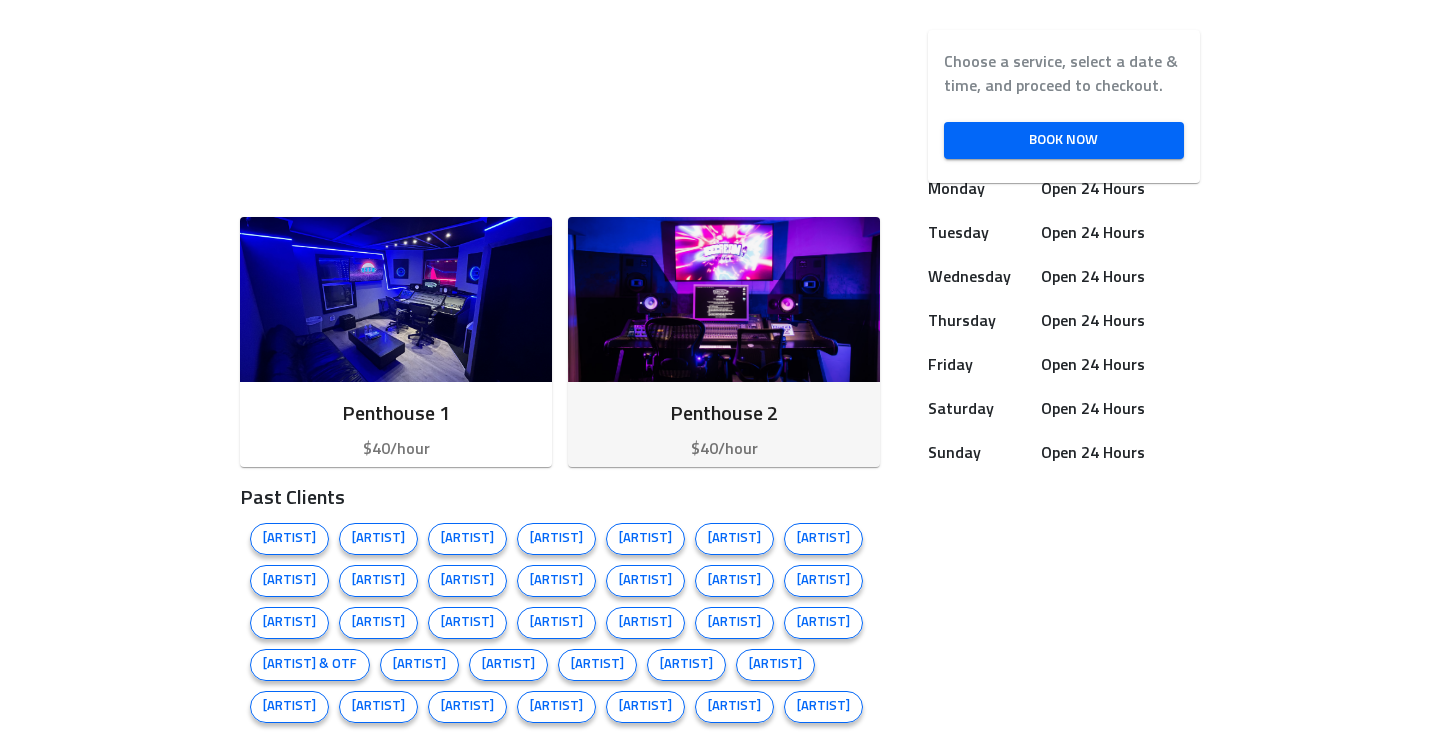click at bounding box center (724, 299) 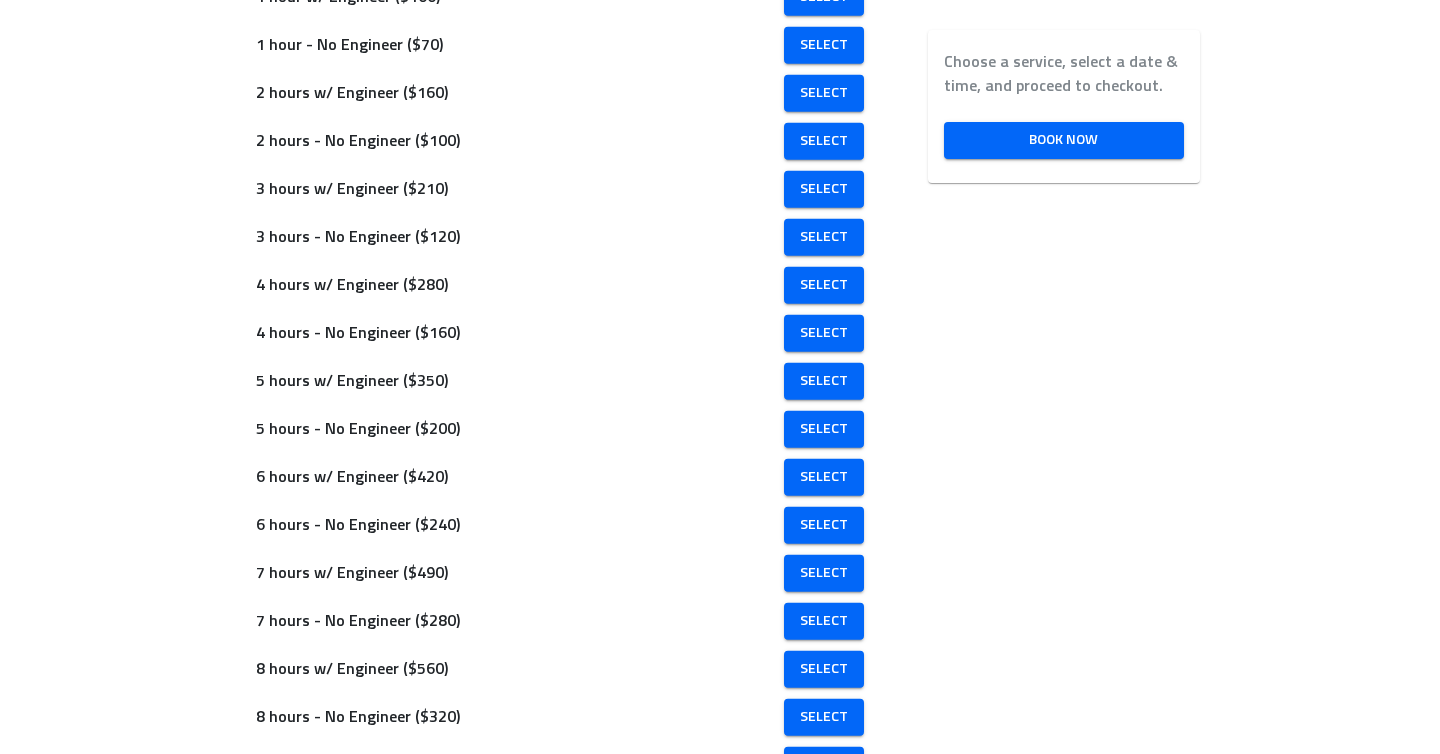 scroll, scrollTop: 582, scrollLeft: 0, axis: vertical 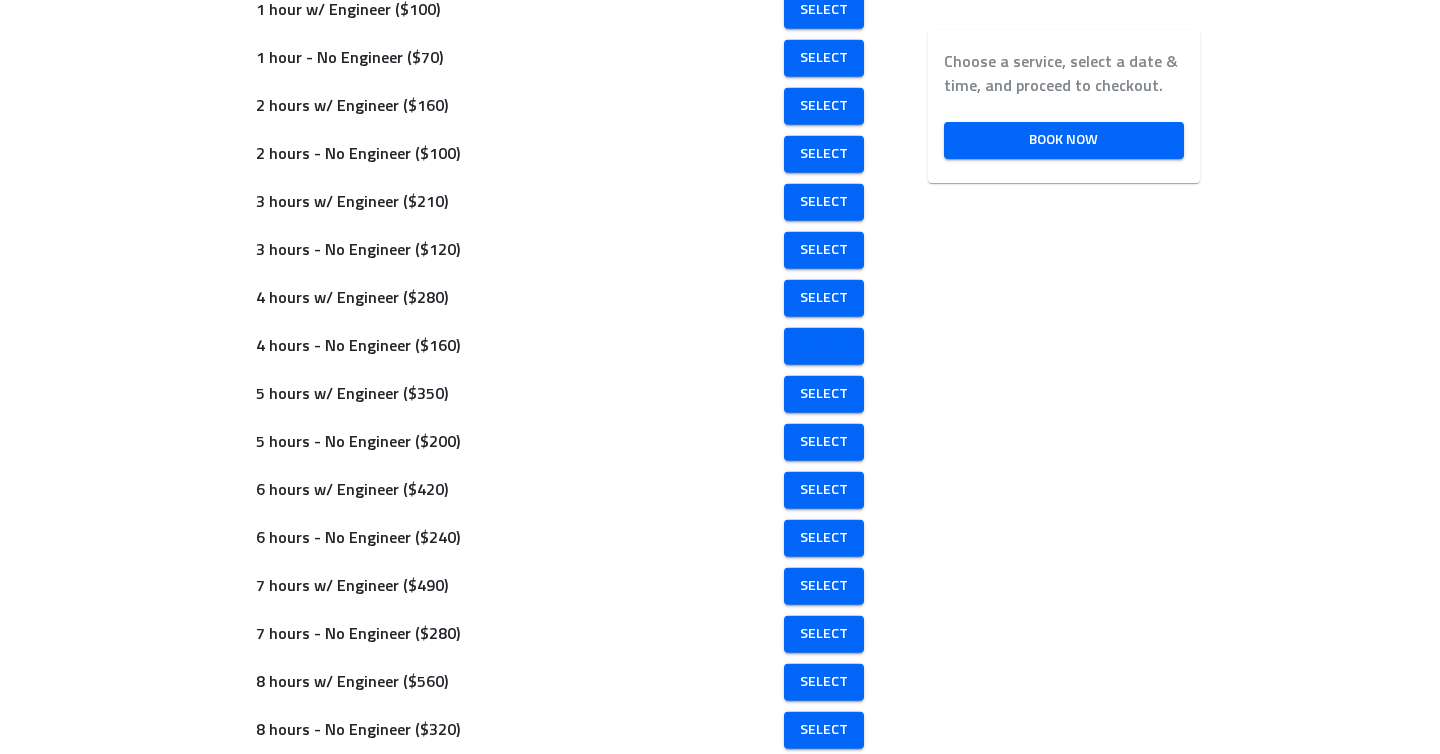 click on "Select" at bounding box center [824, 346] 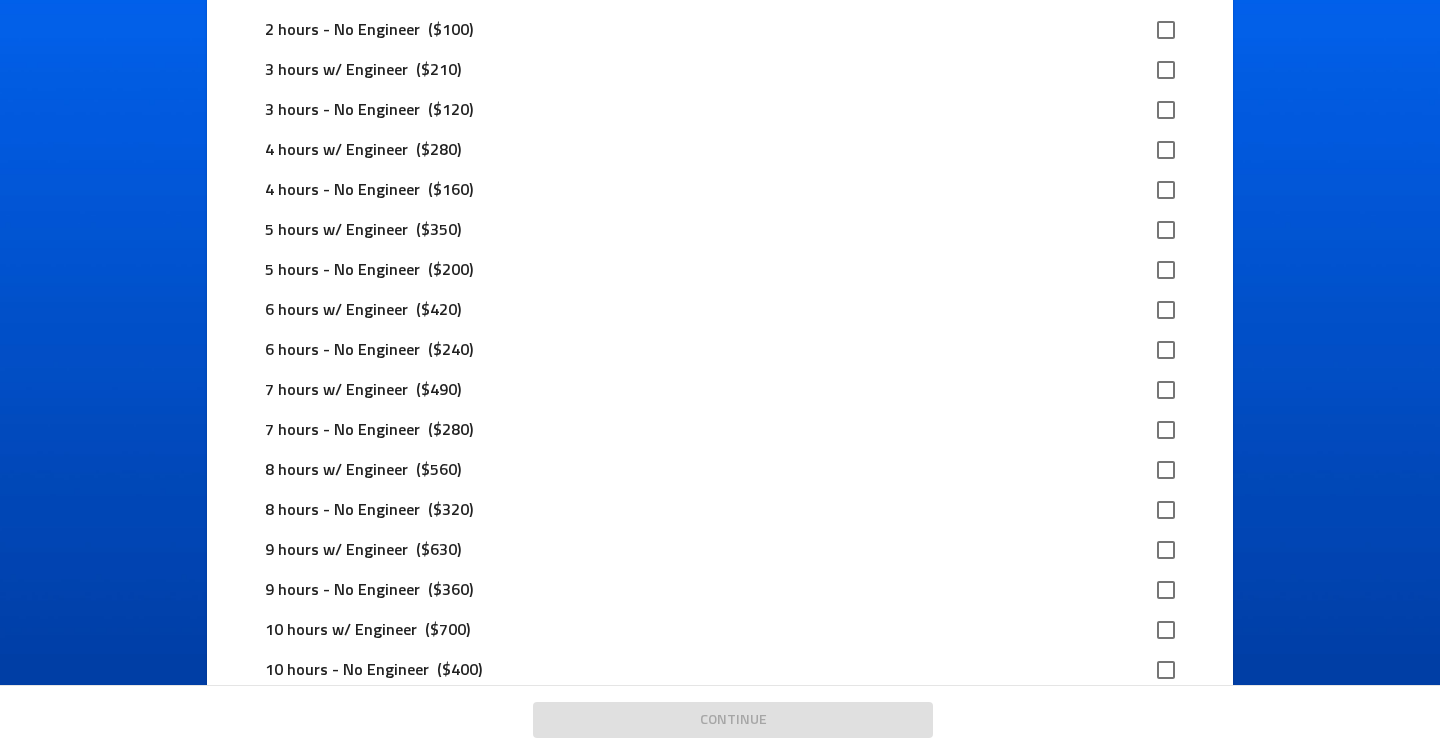 scroll, scrollTop: 352, scrollLeft: 0, axis: vertical 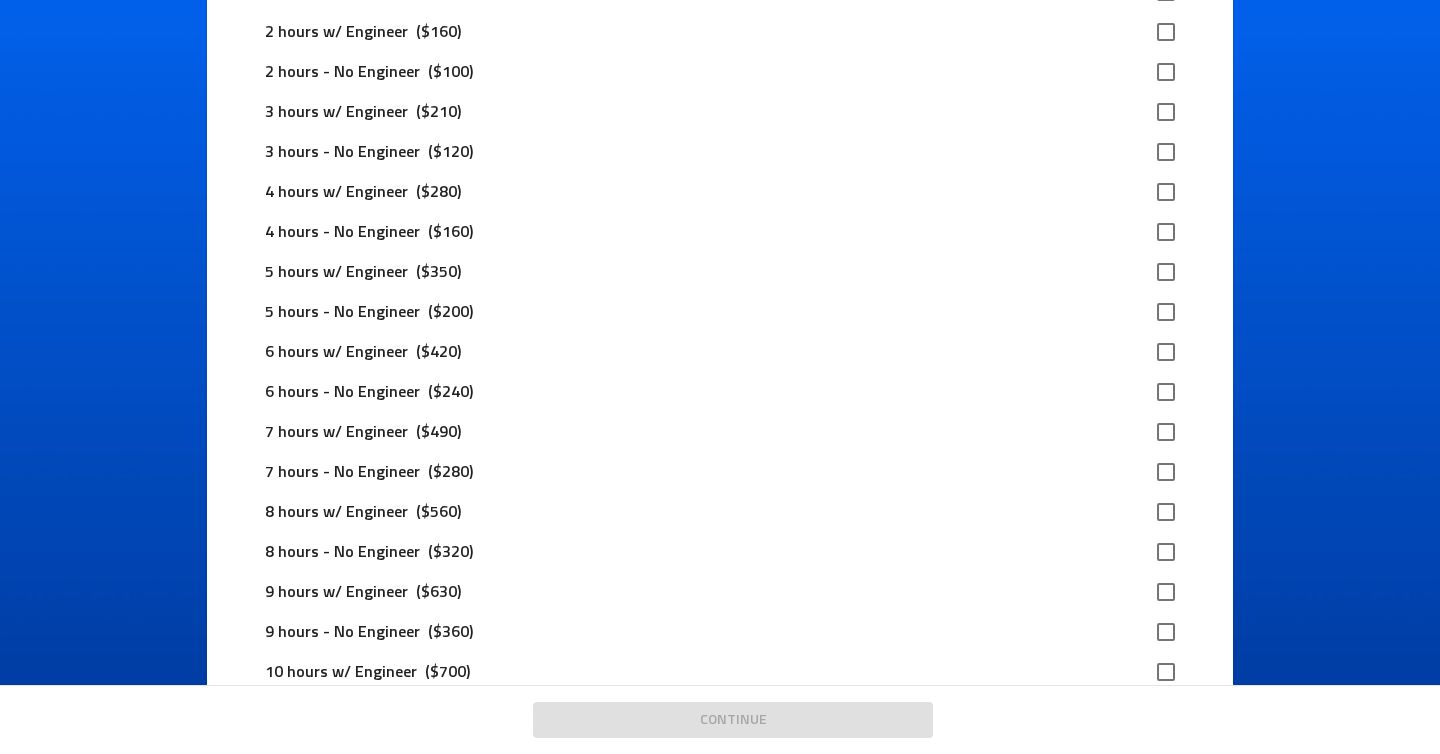 click at bounding box center [1166, 232] 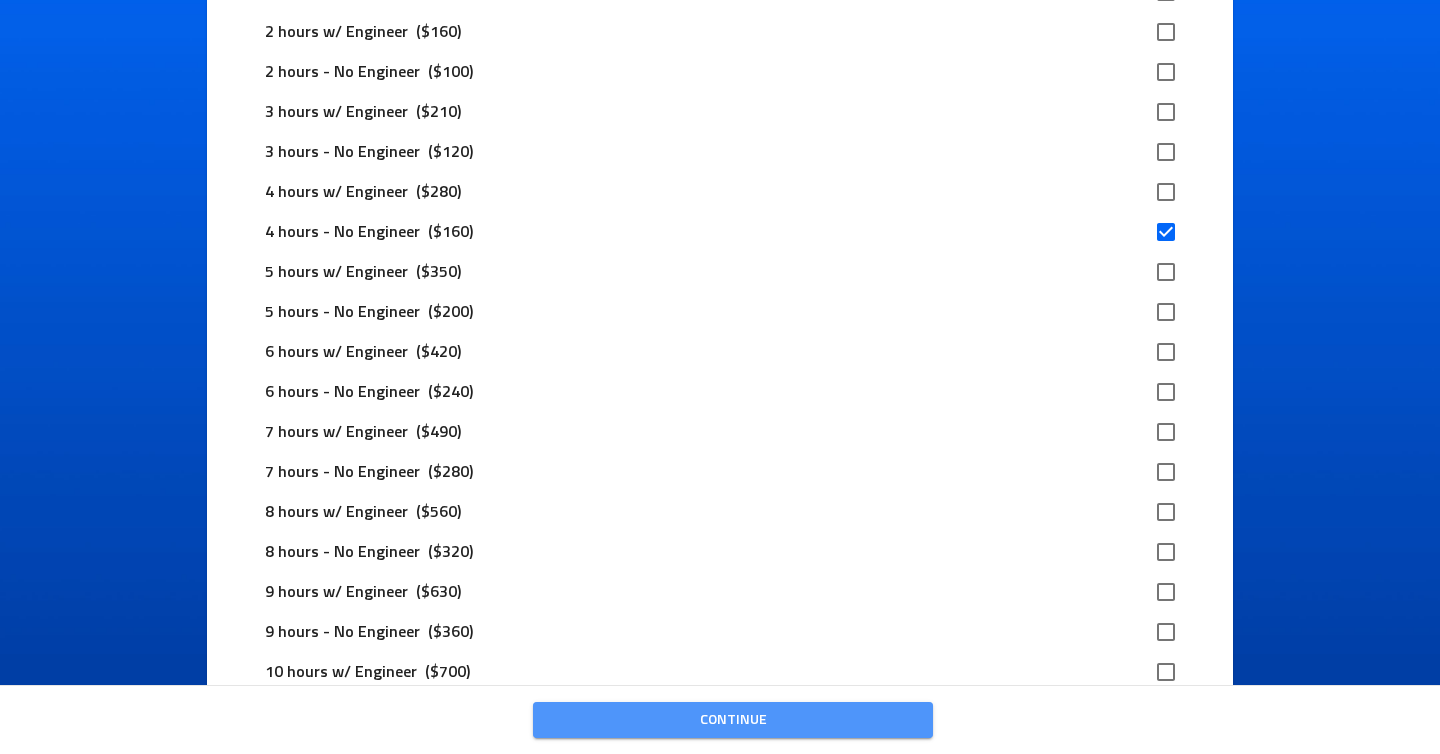 click on "Continue" at bounding box center (733, 720) 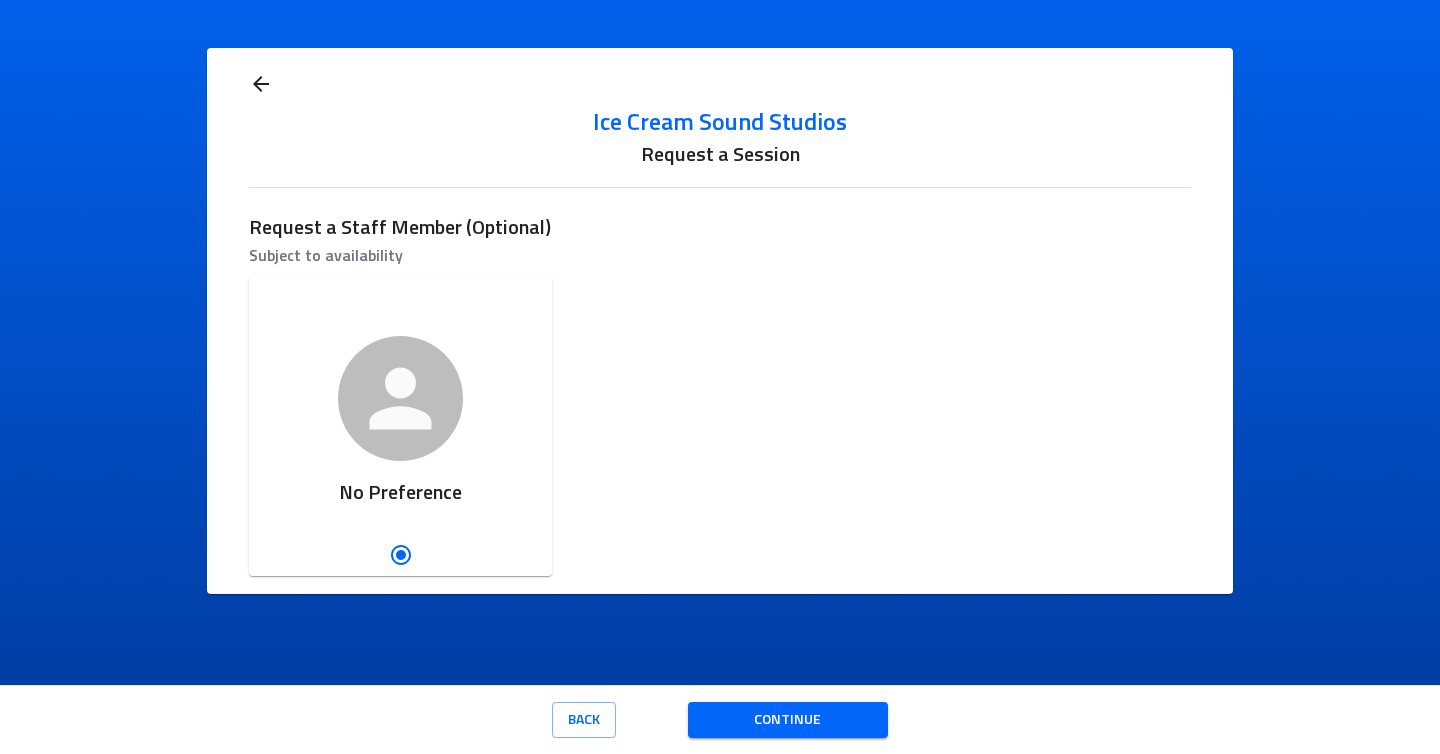 click on "Continue" at bounding box center [788, 720] 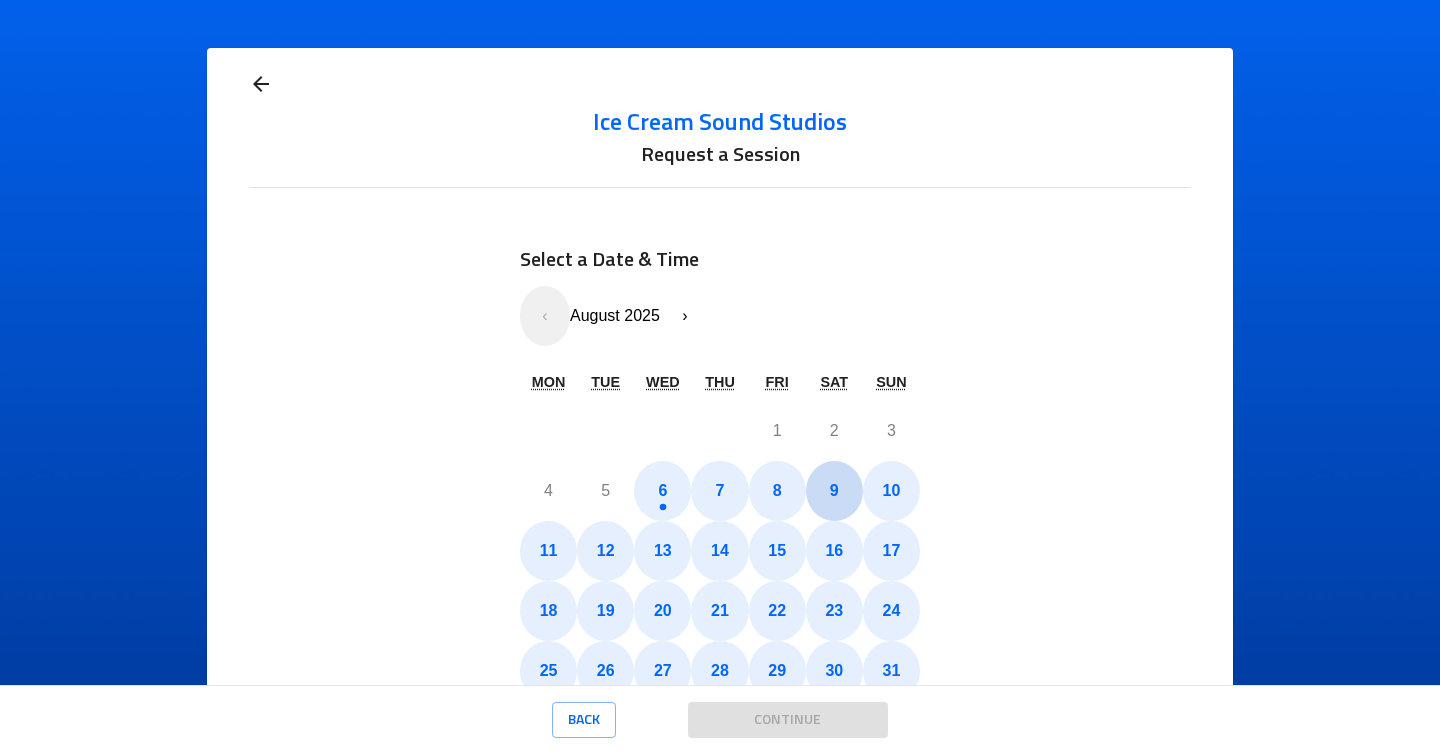 click on "9" at bounding box center (834, 491) 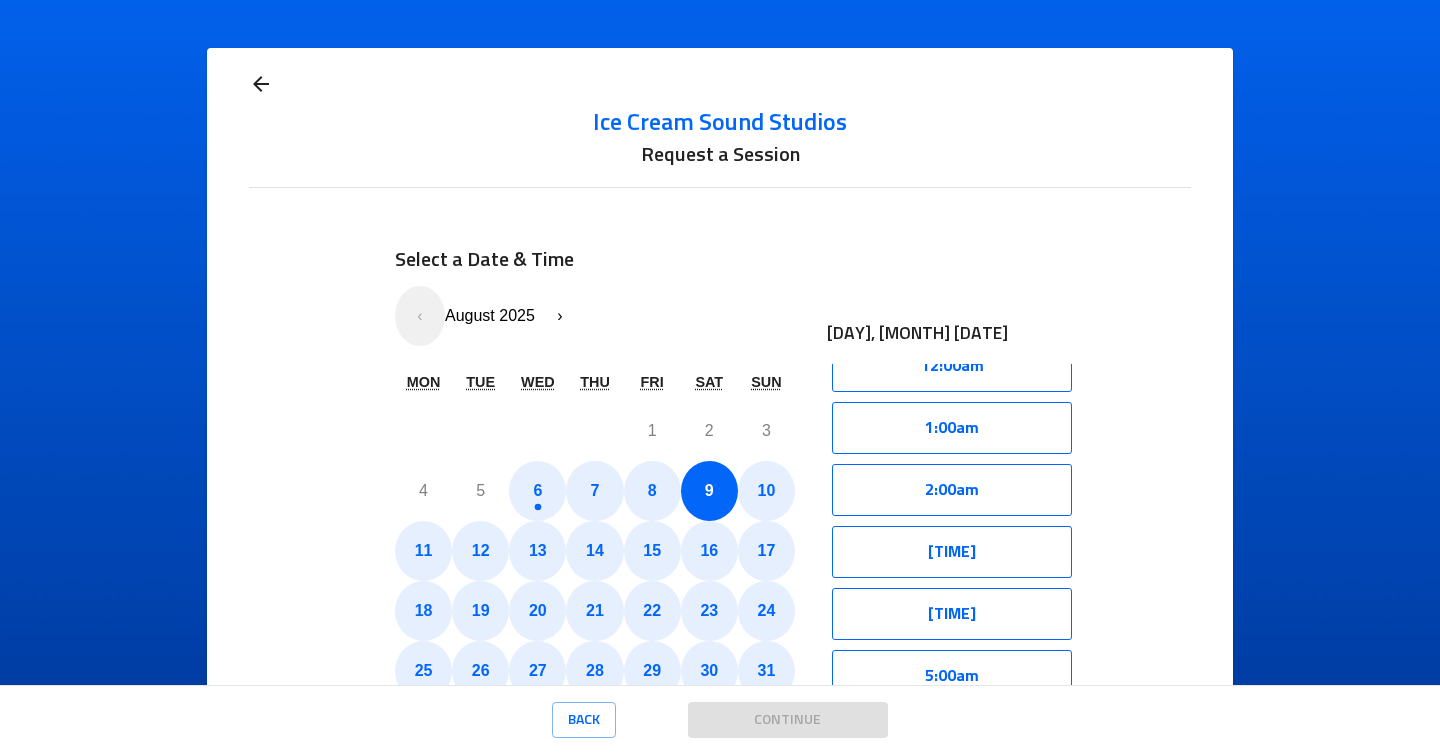 scroll, scrollTop: 554, scrollLeft: 0, axis: vertical 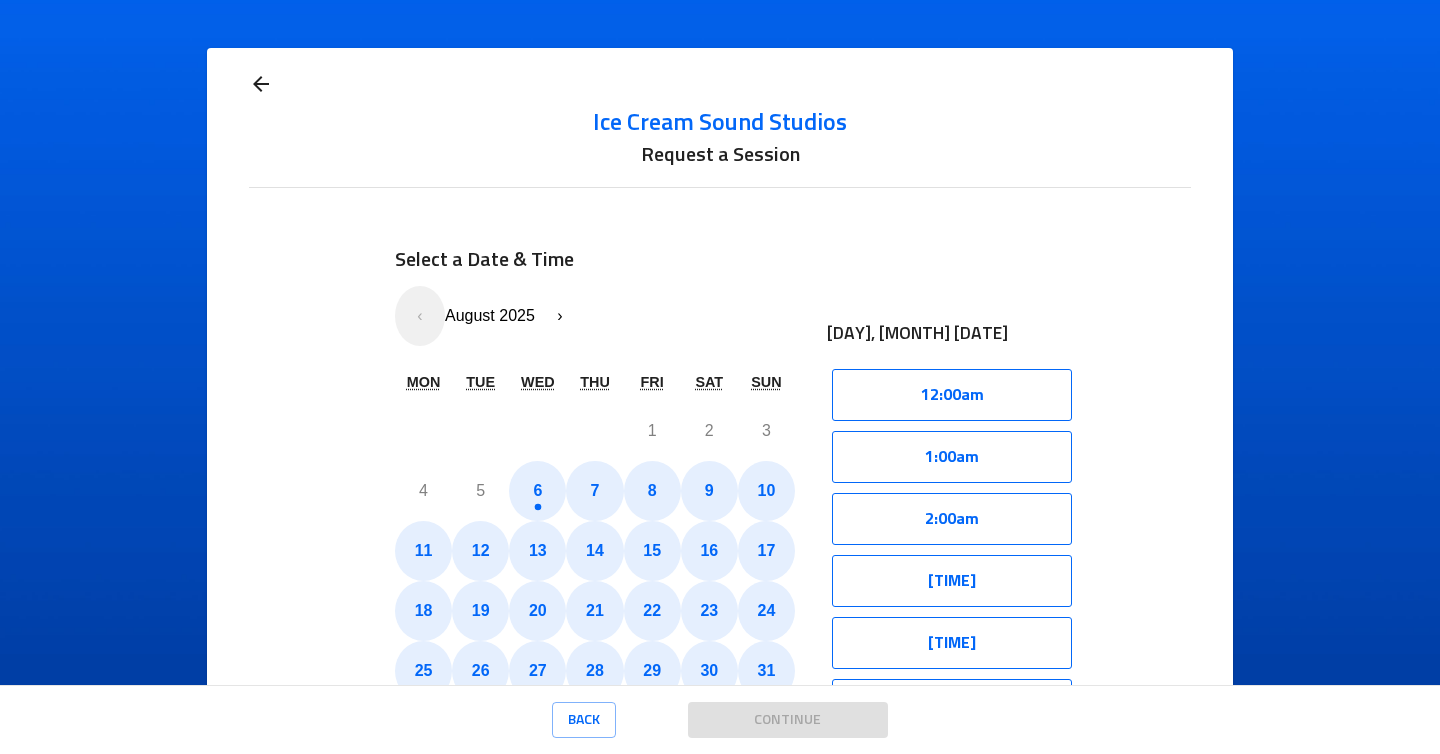 click 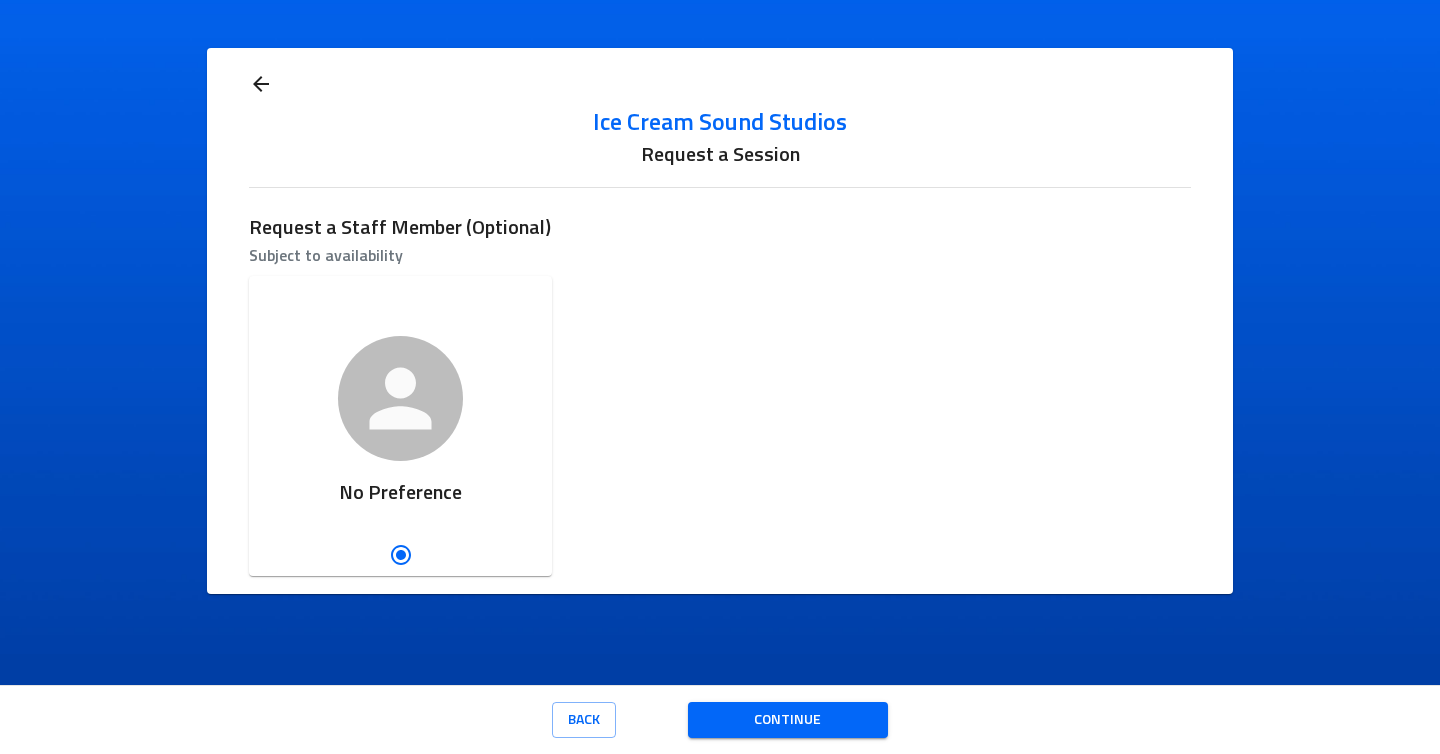 click 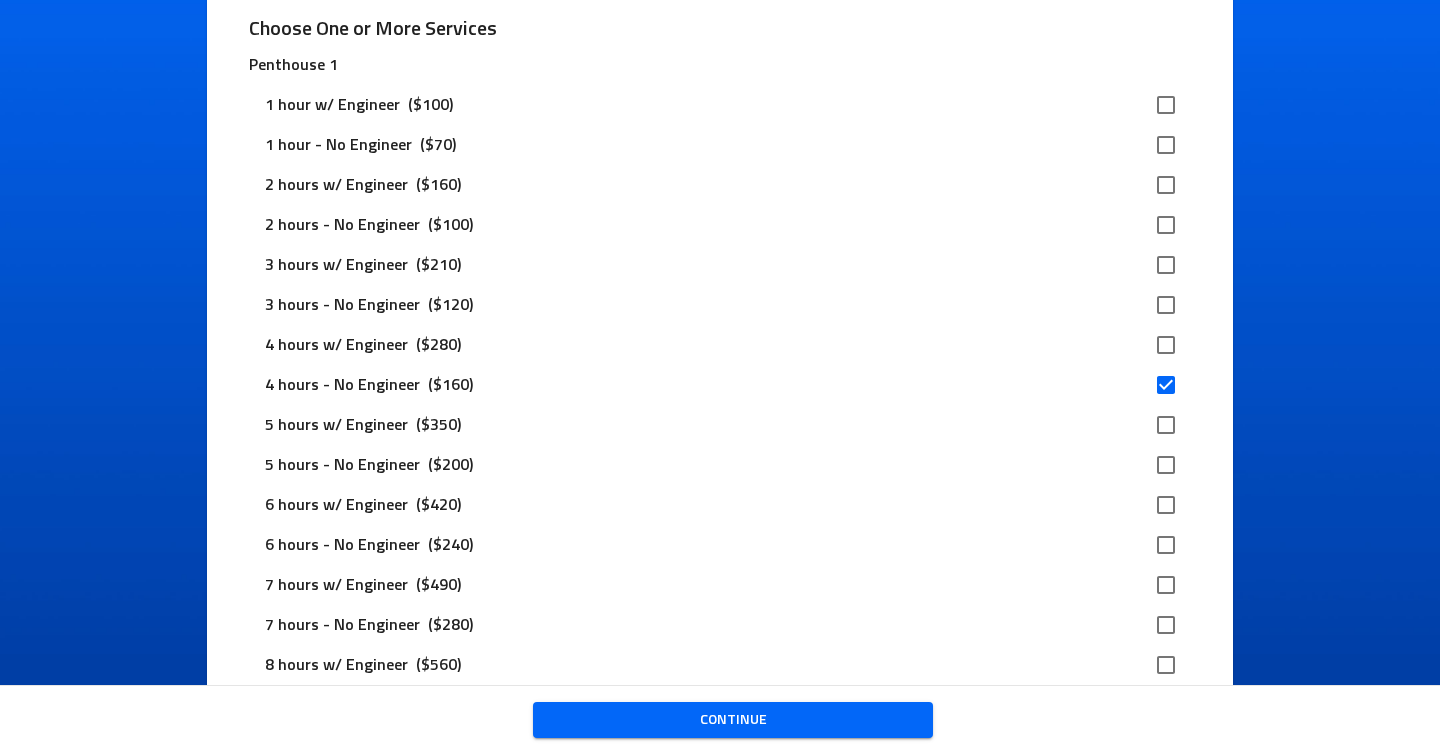 scroll, scrollTop: 203, scrollLeft: 0, axis: vertical 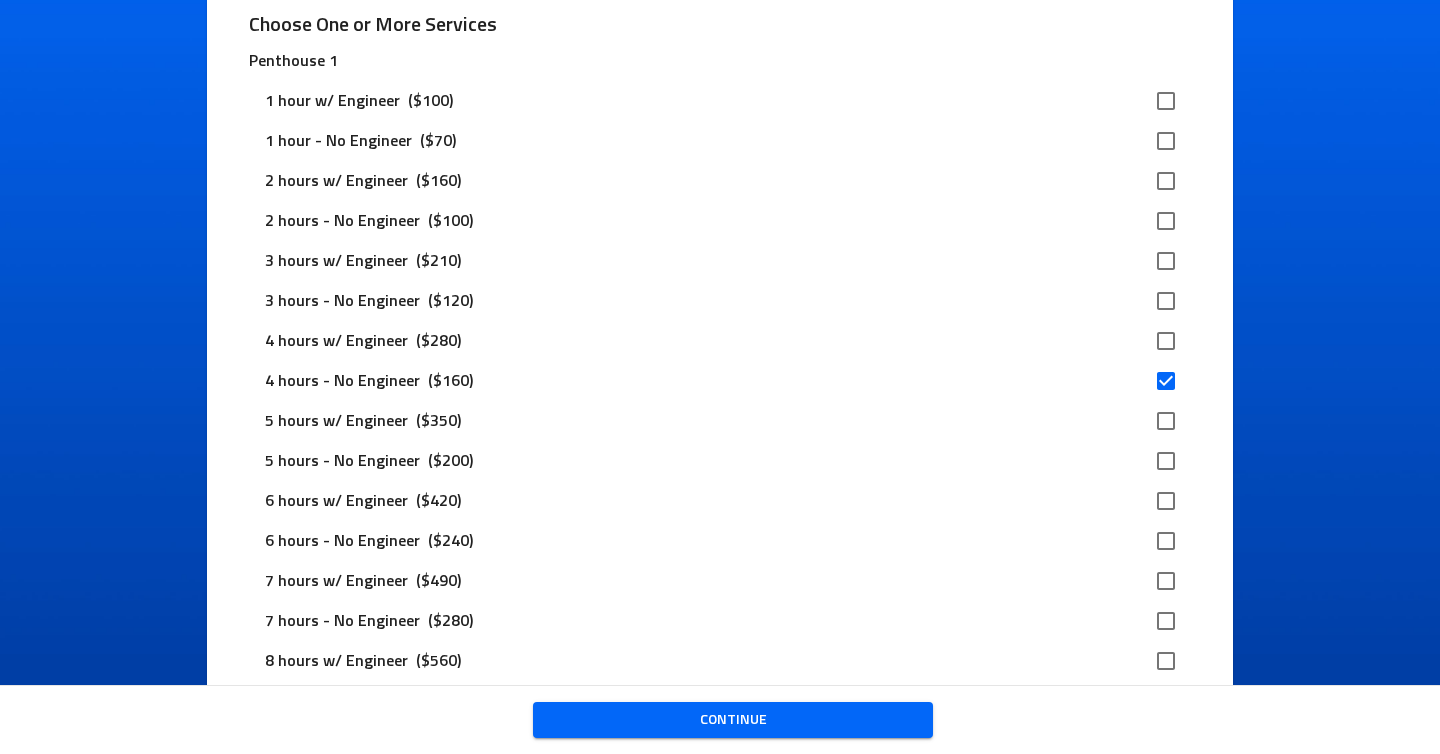 click at bounding box center [1166, 301] 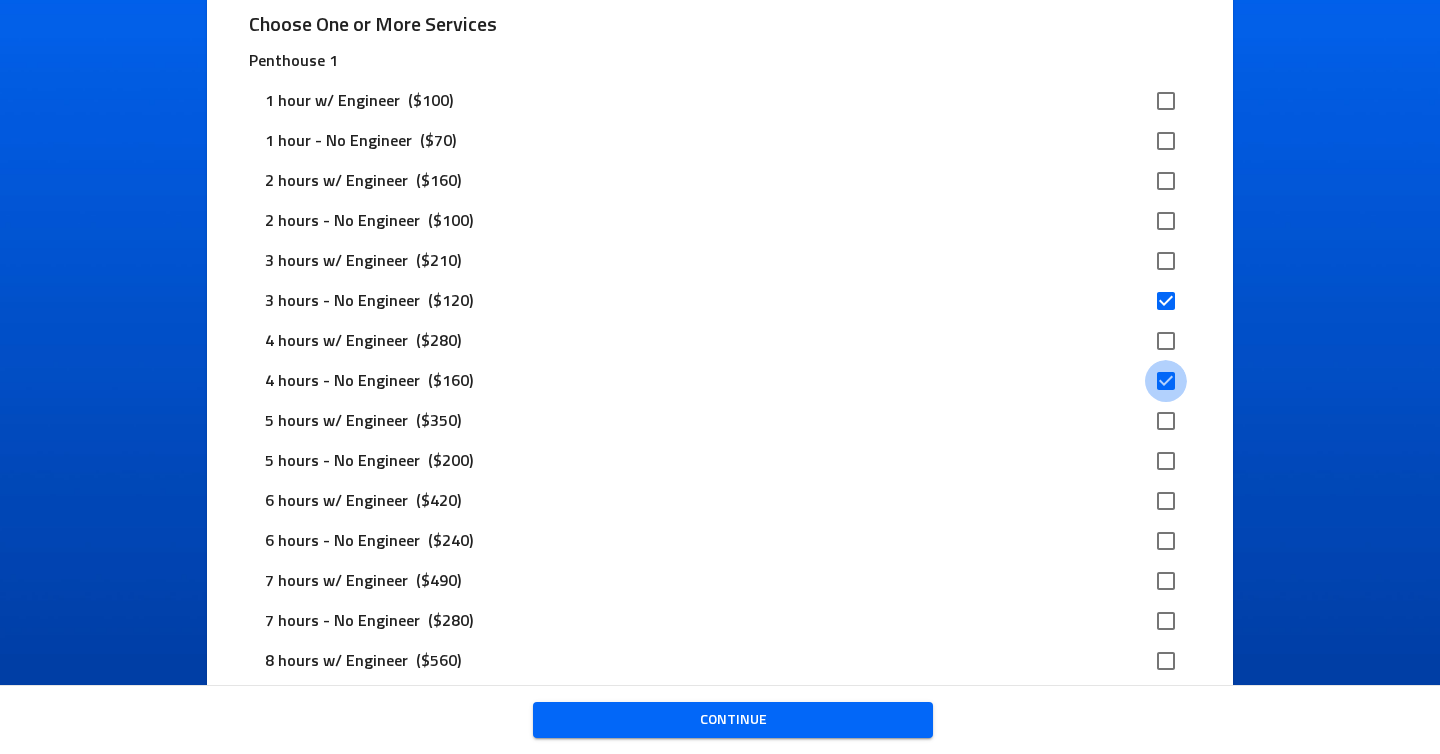 click at bounding box center (1166, 381) 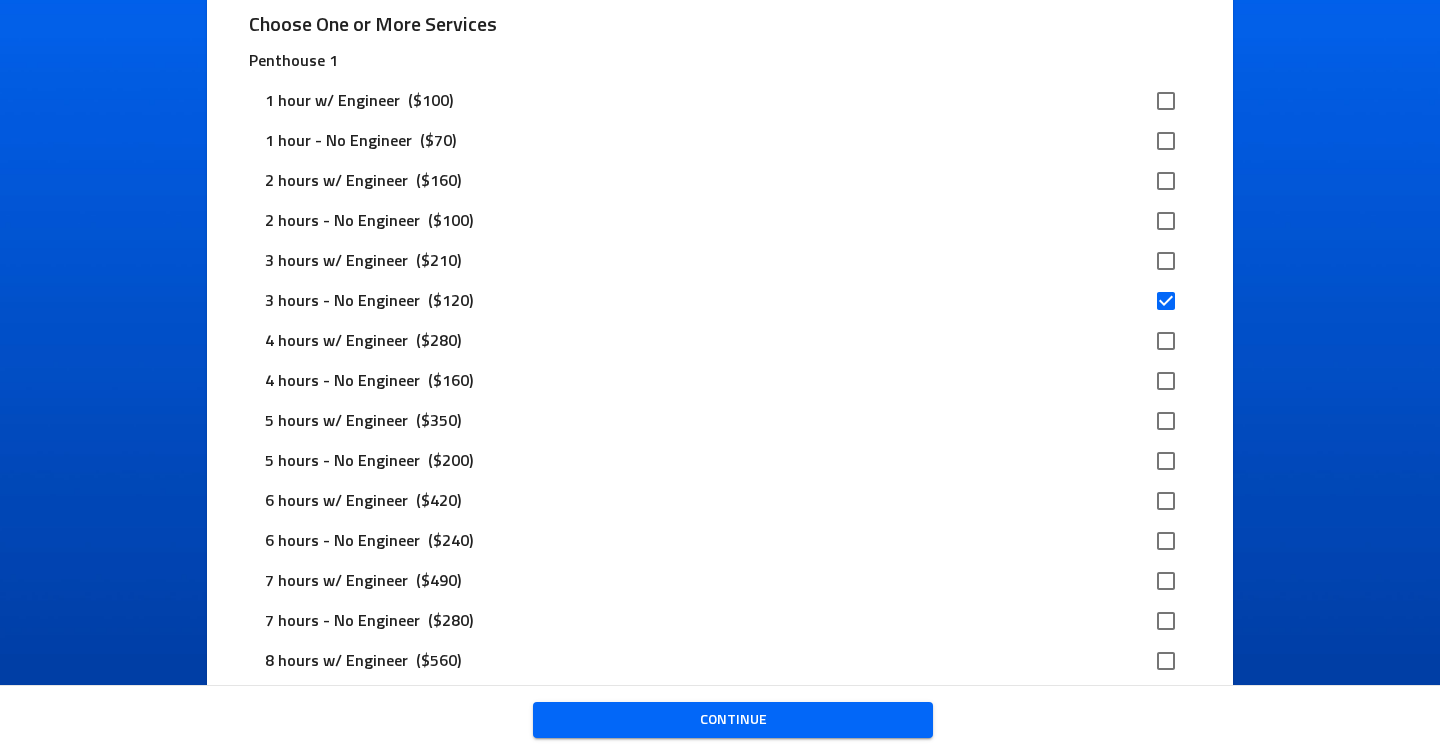click on "Continue" at bounding box center (733, 720) 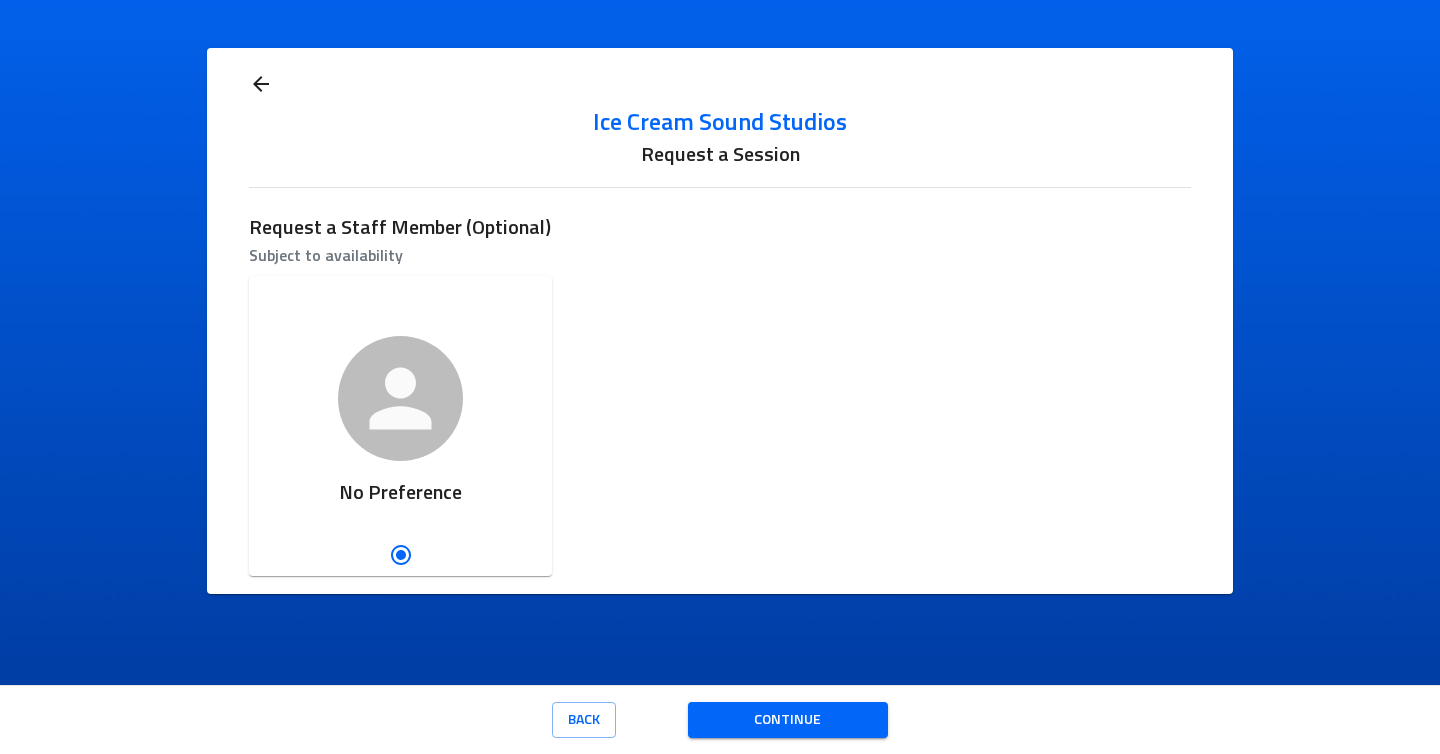 scroll, scrollTop: 0, scrollLeft: 0, axis: both 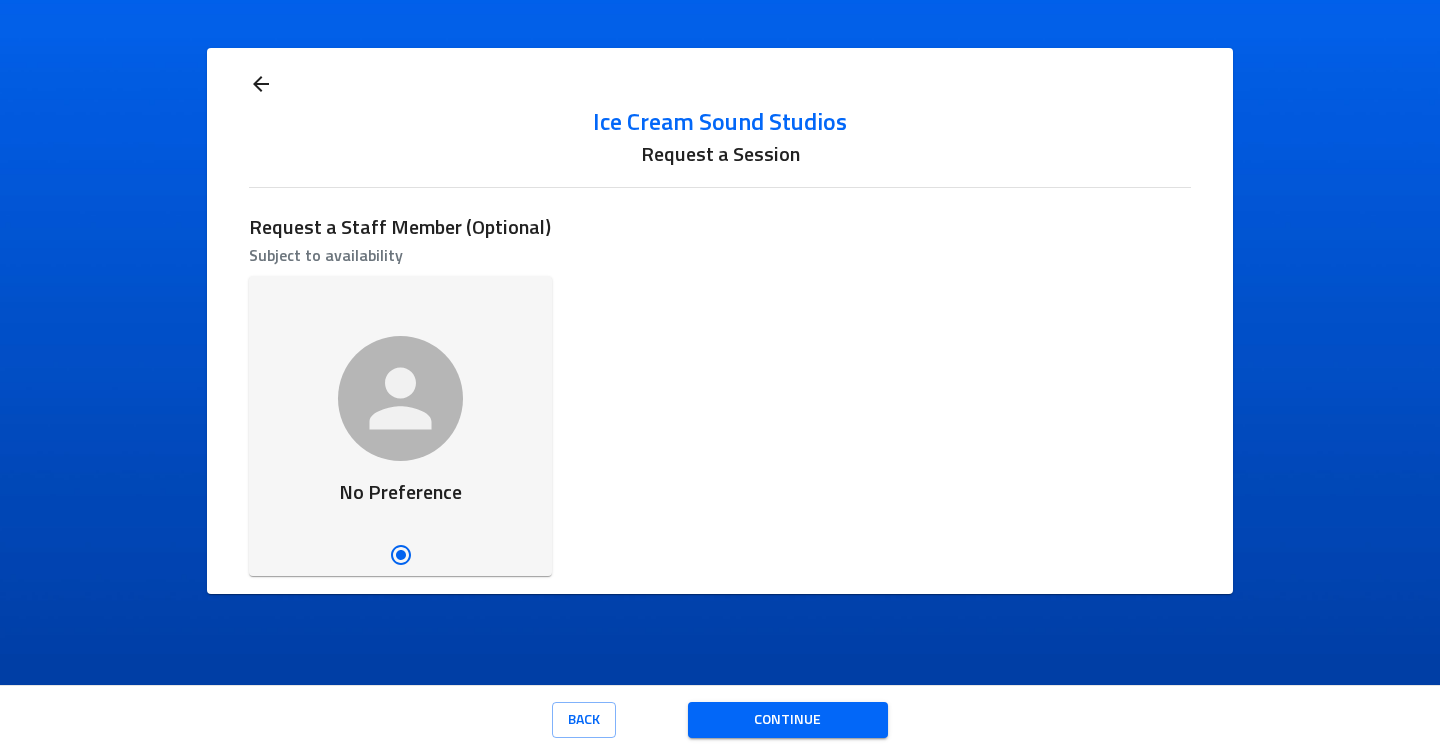 click at bounding box center (401, 555) 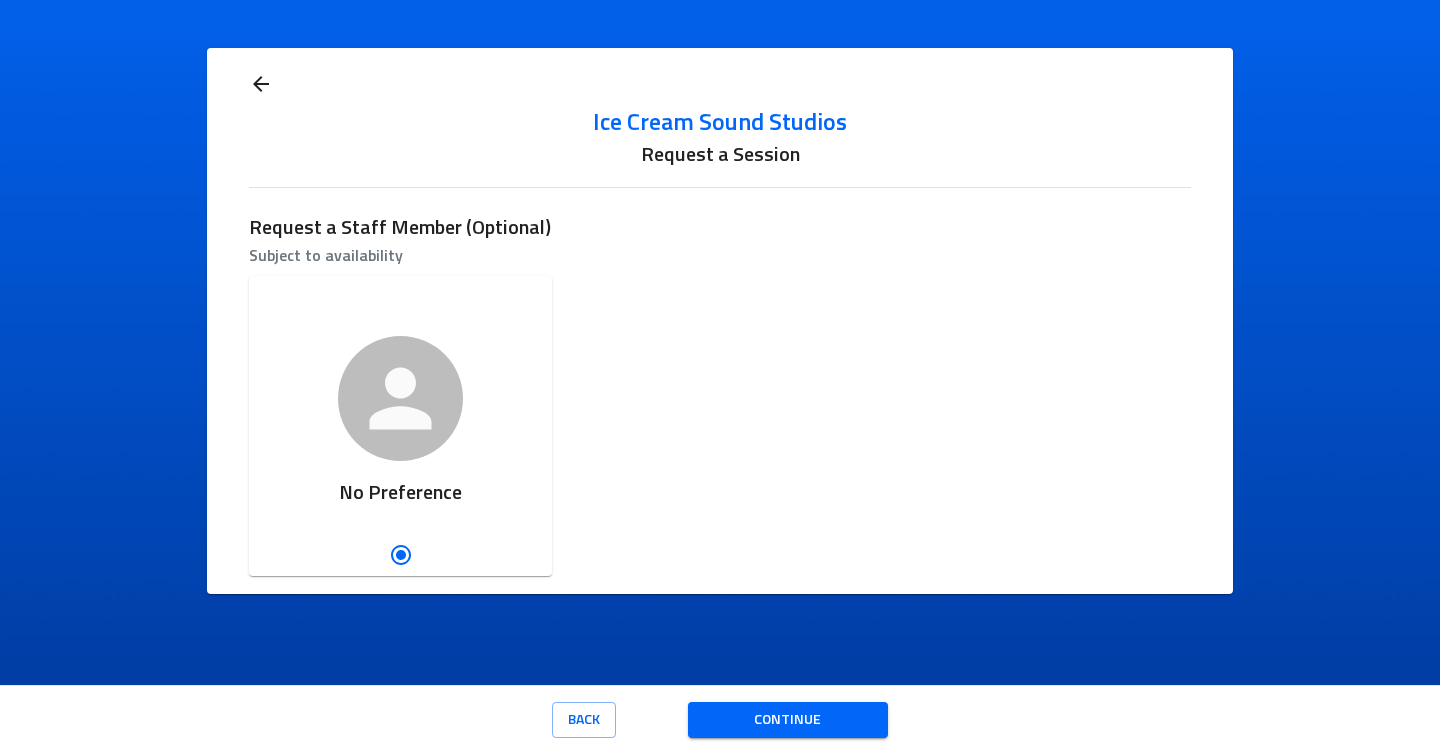 click on "Continue" at bounding box center [788, 720] 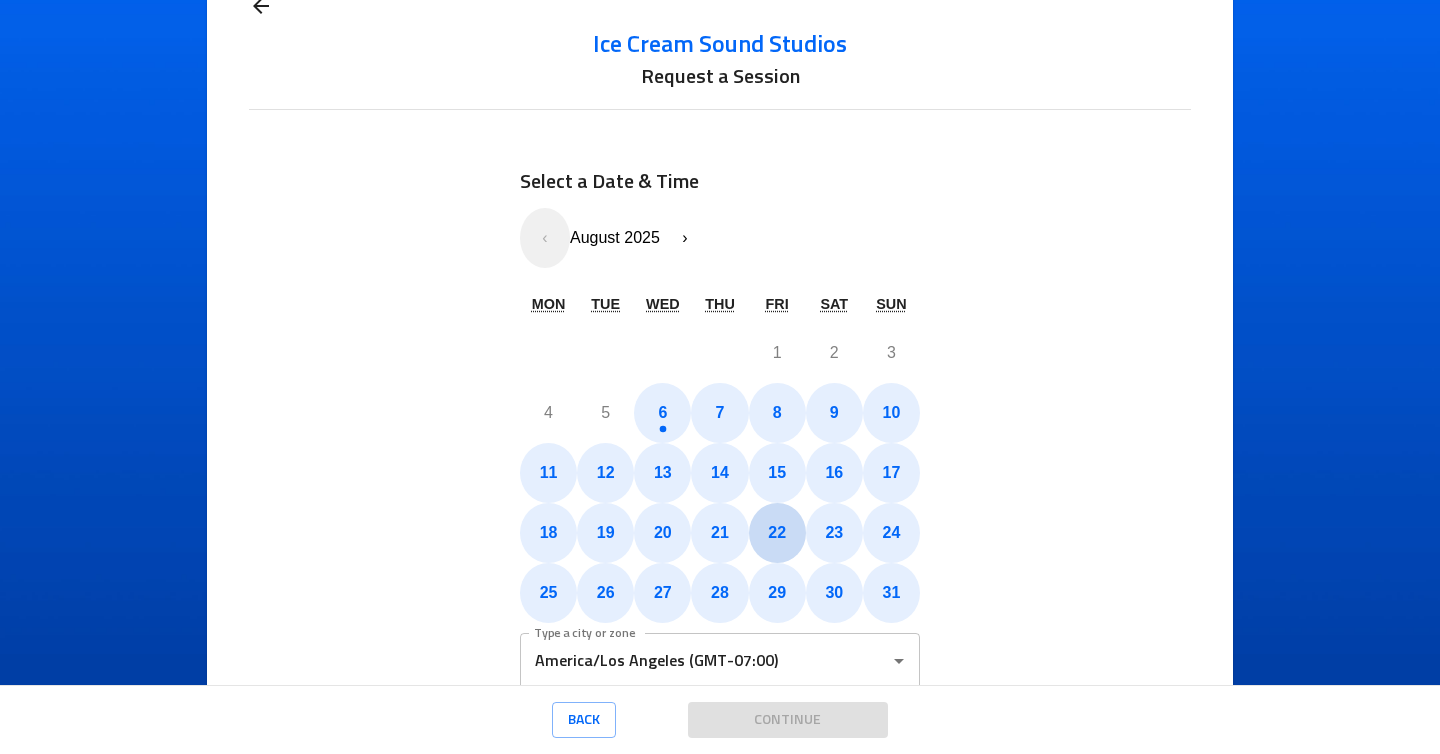 scroll, scrollTop: 86, scrollLeft: 0, axis: vertical 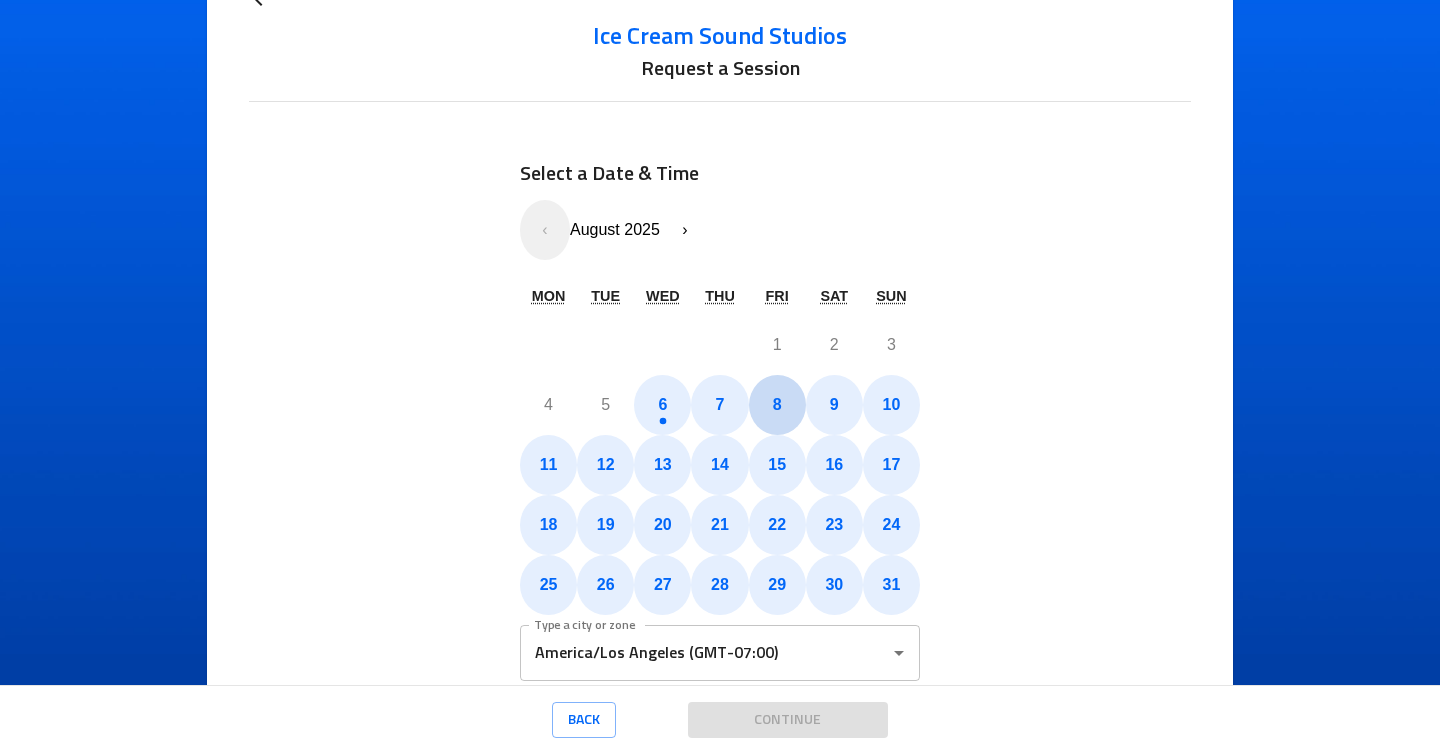 click on "8" at bounding box center (777, 405) 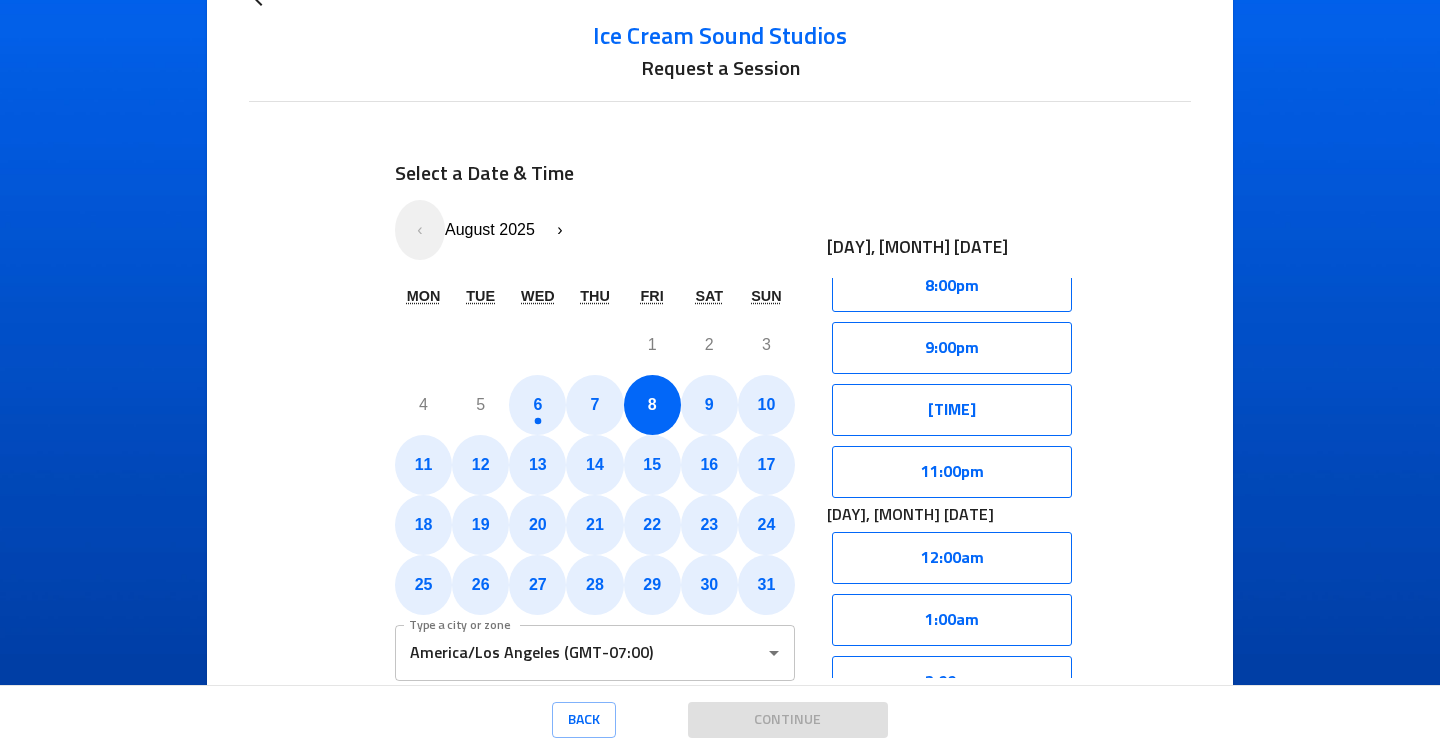 scroll, scrollTop: 1250, scrollLeft: 0, axis: vertical 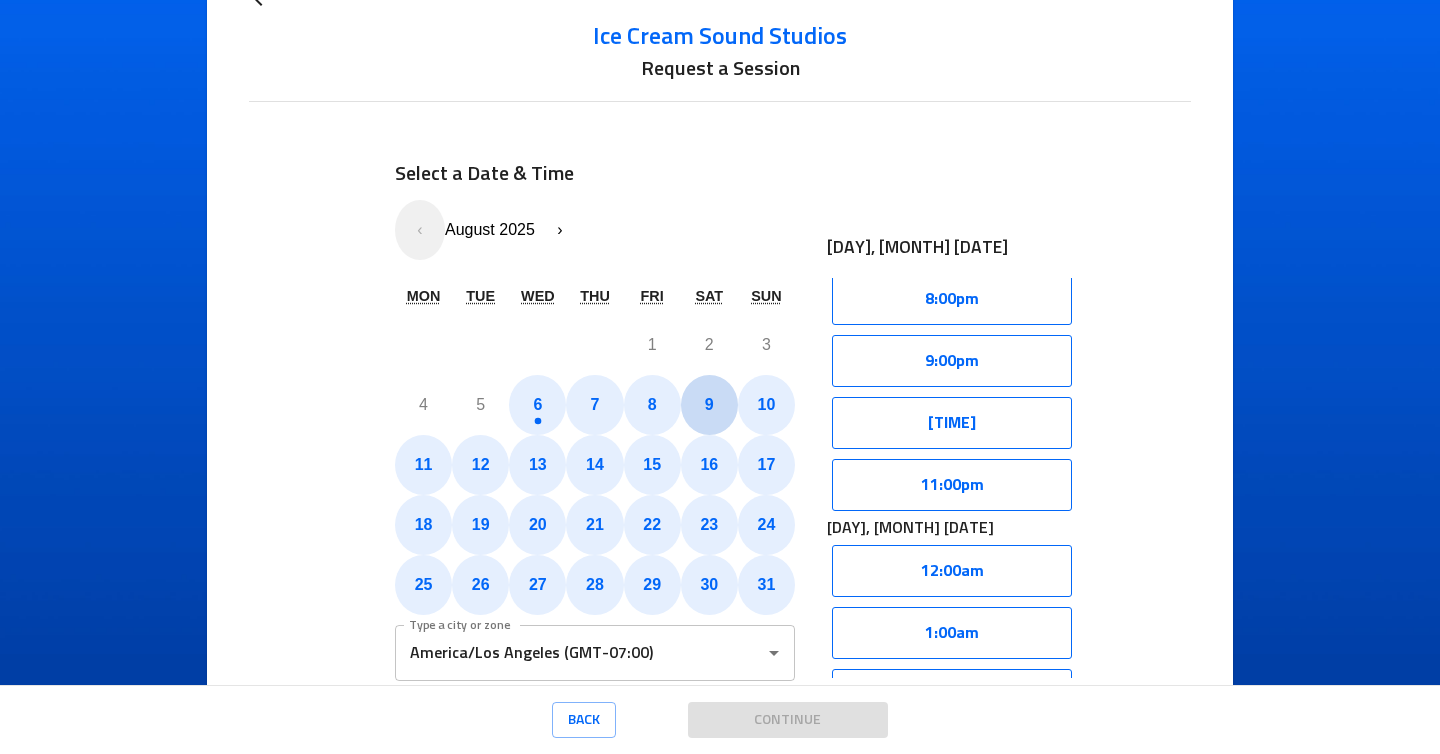 click on "9" at bounding box center (709, 405) 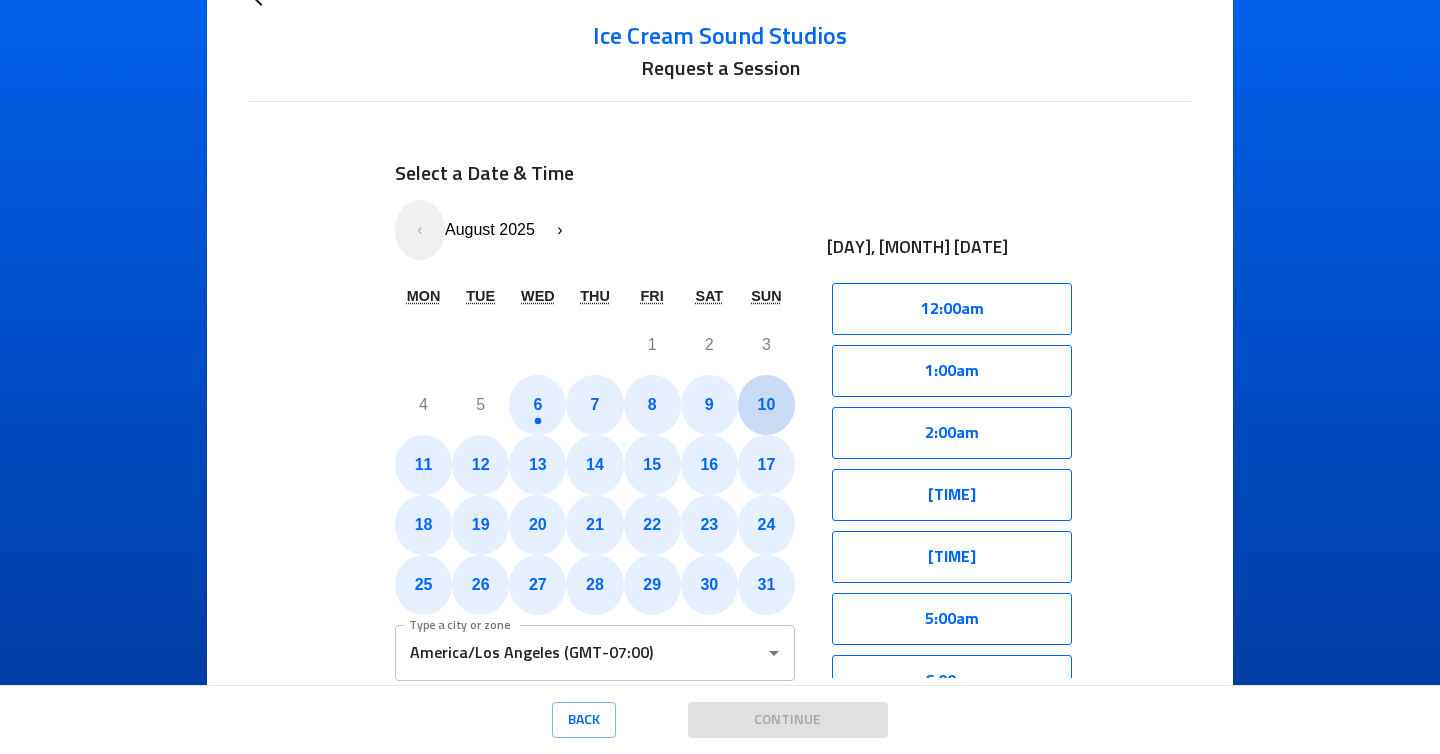 click on "10" at bounding box center [767, 404] 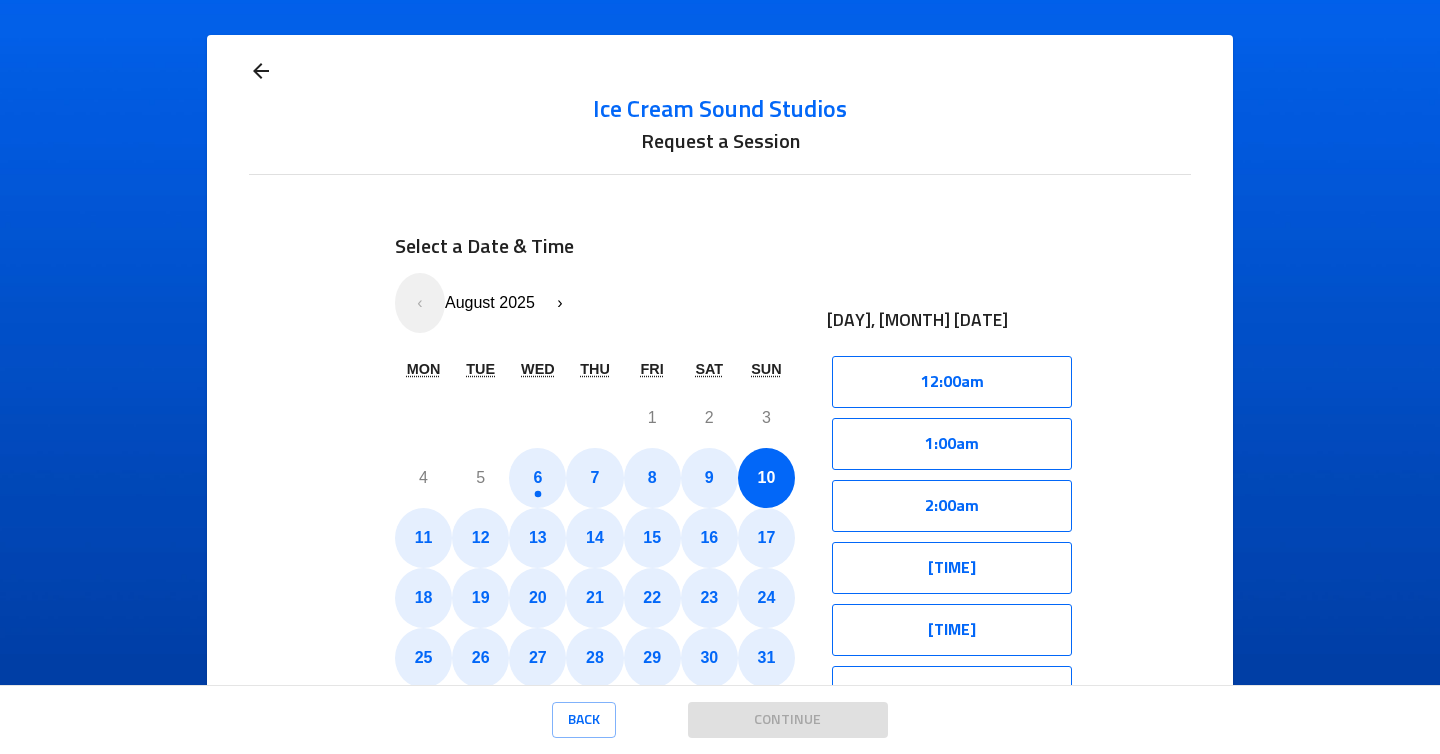 scroll, scrollTop: 0, scrollLeft: 0, axis: both 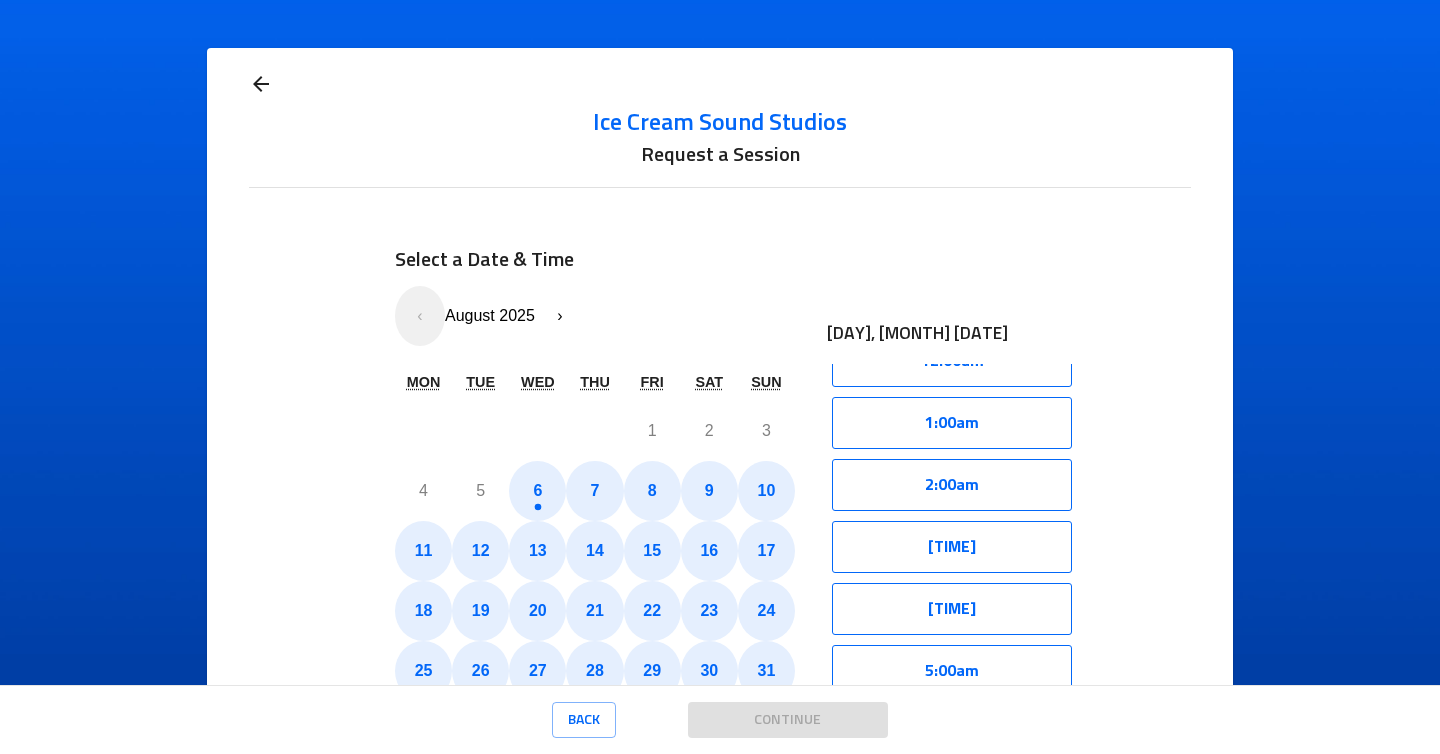click 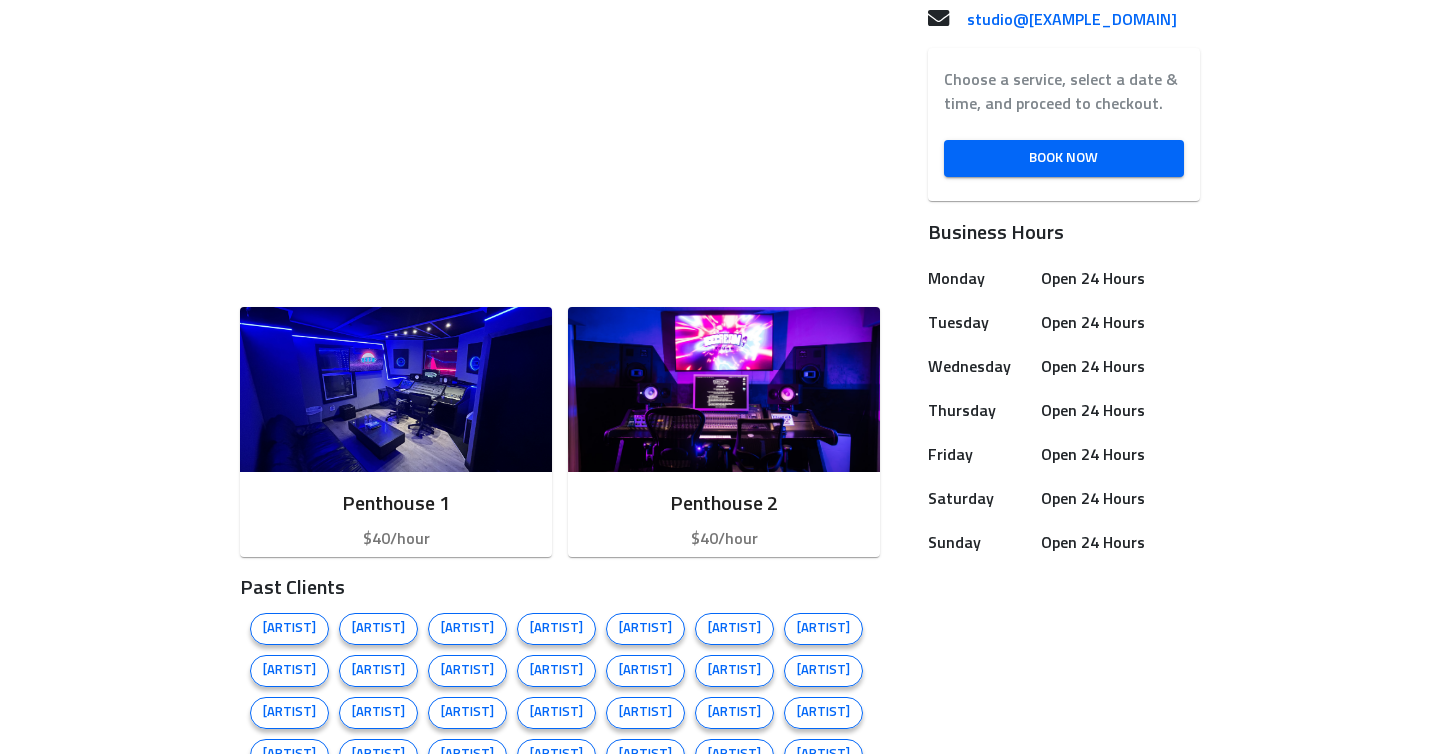 scroll, scrollTop: 511, scrollLeft: 0, axis: vertical 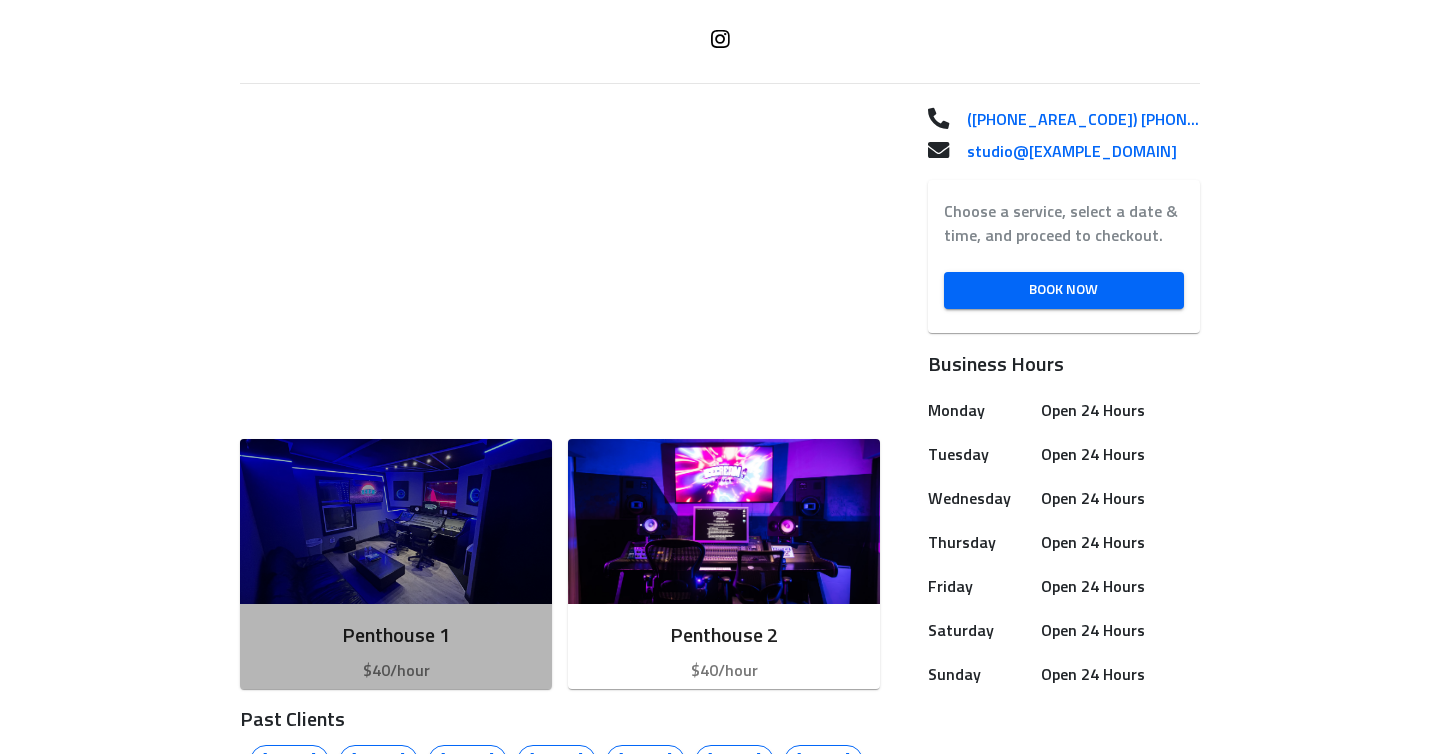 click at bounding box center (396, 521) 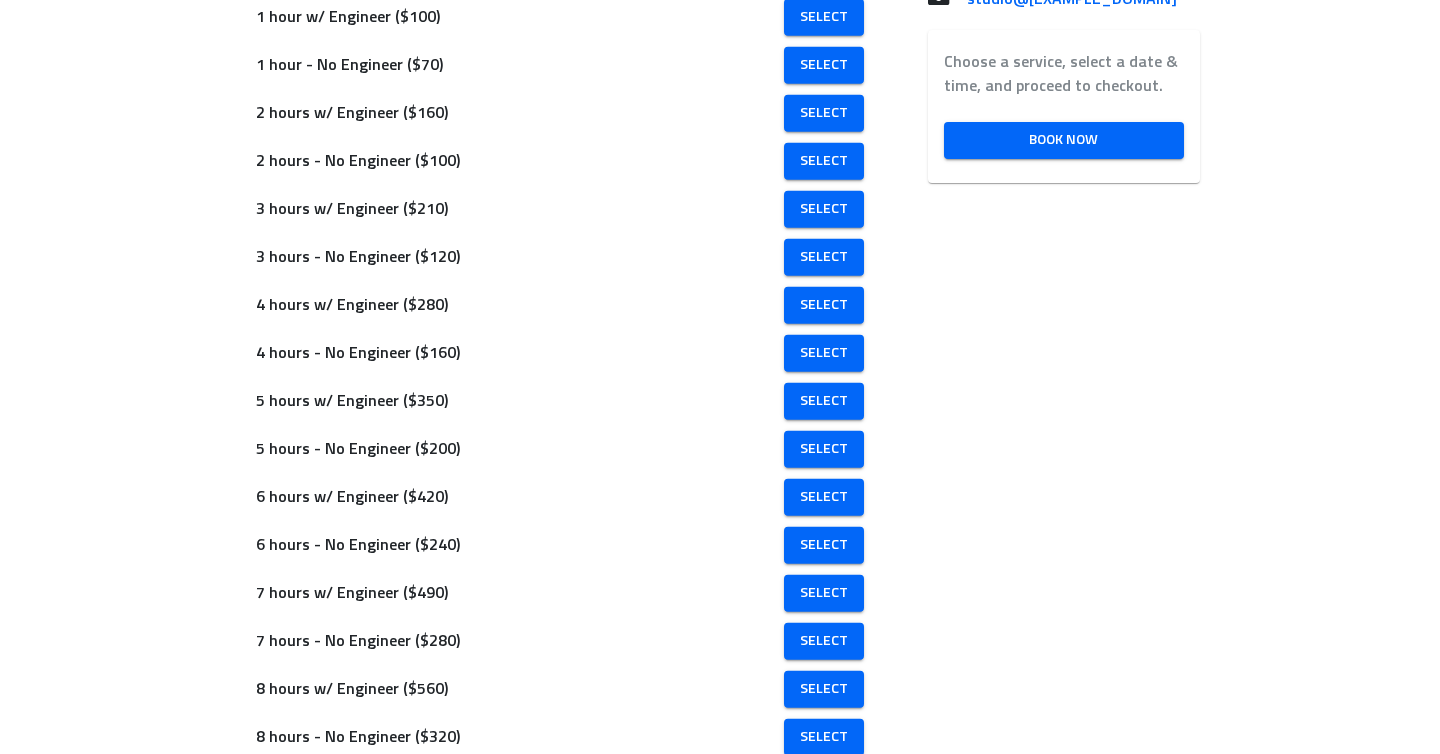 scroll, scrollTop: 568, scrollLeft: 0, axis: vertical 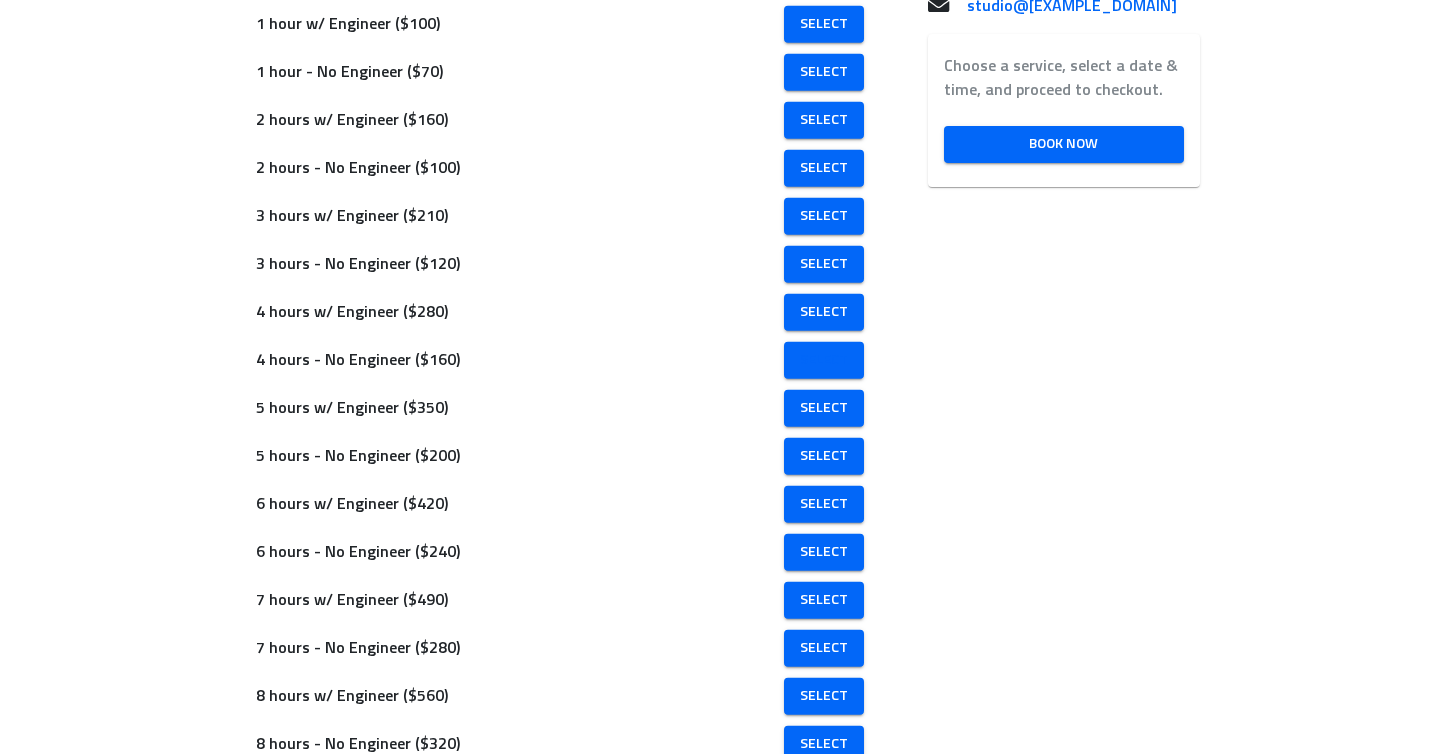 click on "Select" at bounding box center [824, 360] 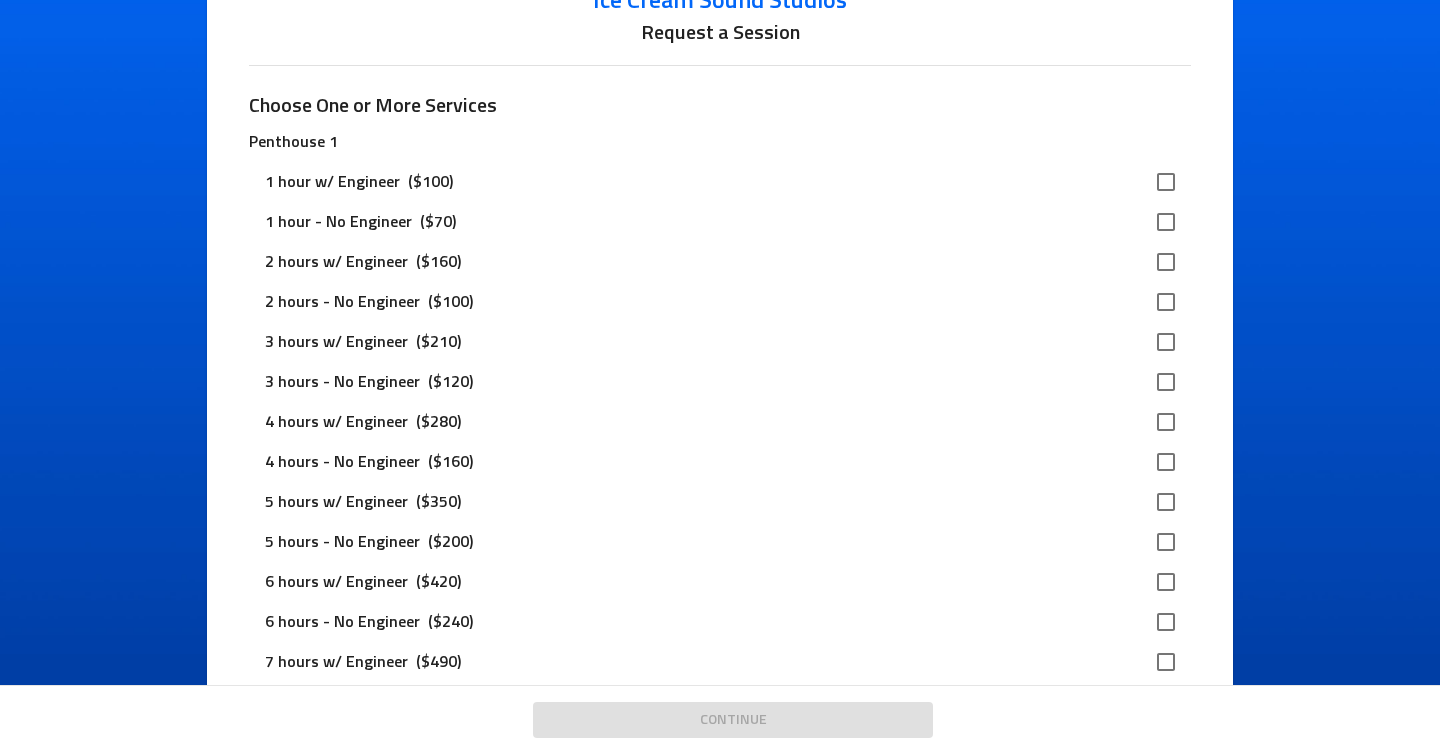 scroll, scrollTop: 174, scrollLeft: 0, axis: vertical 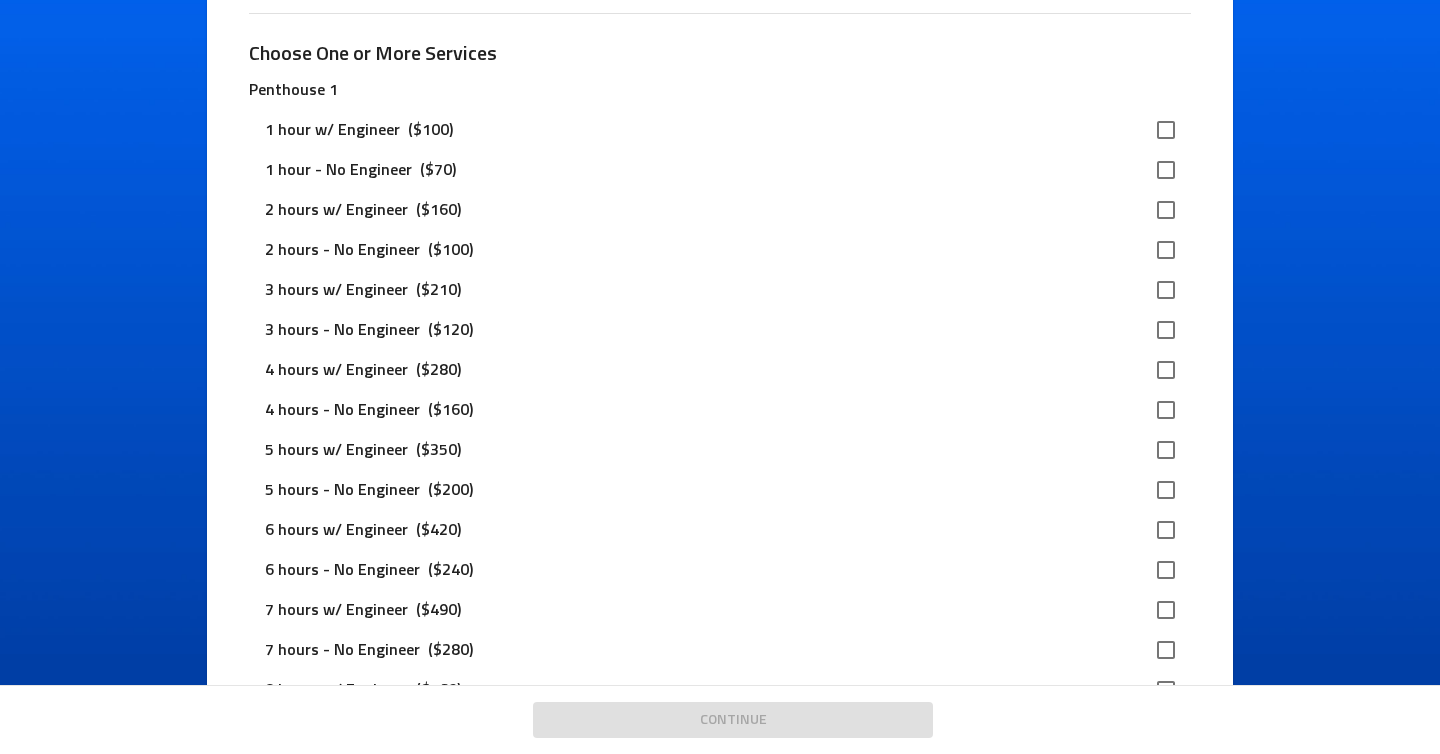 click at bounding box center [1166, 410] 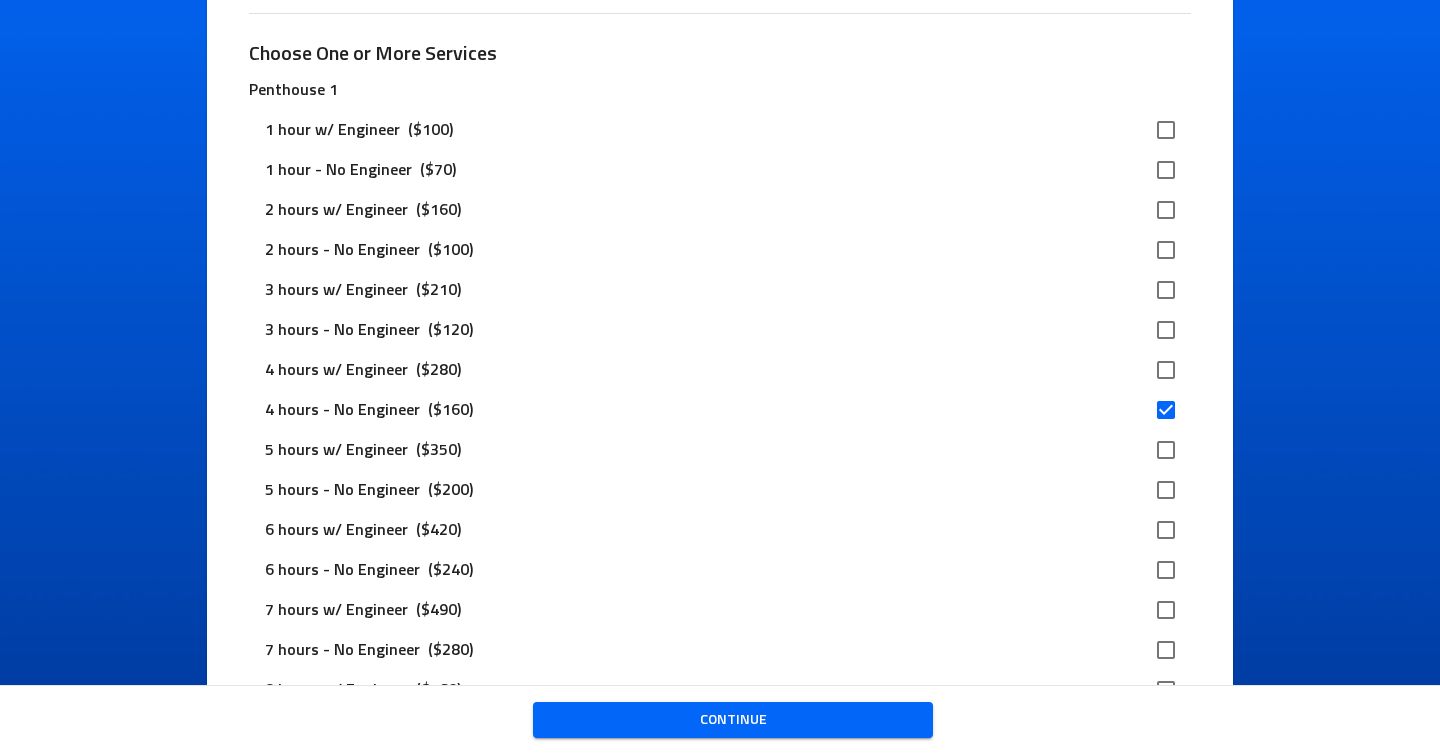 click on "Continue" at bounding box center [733, 720] 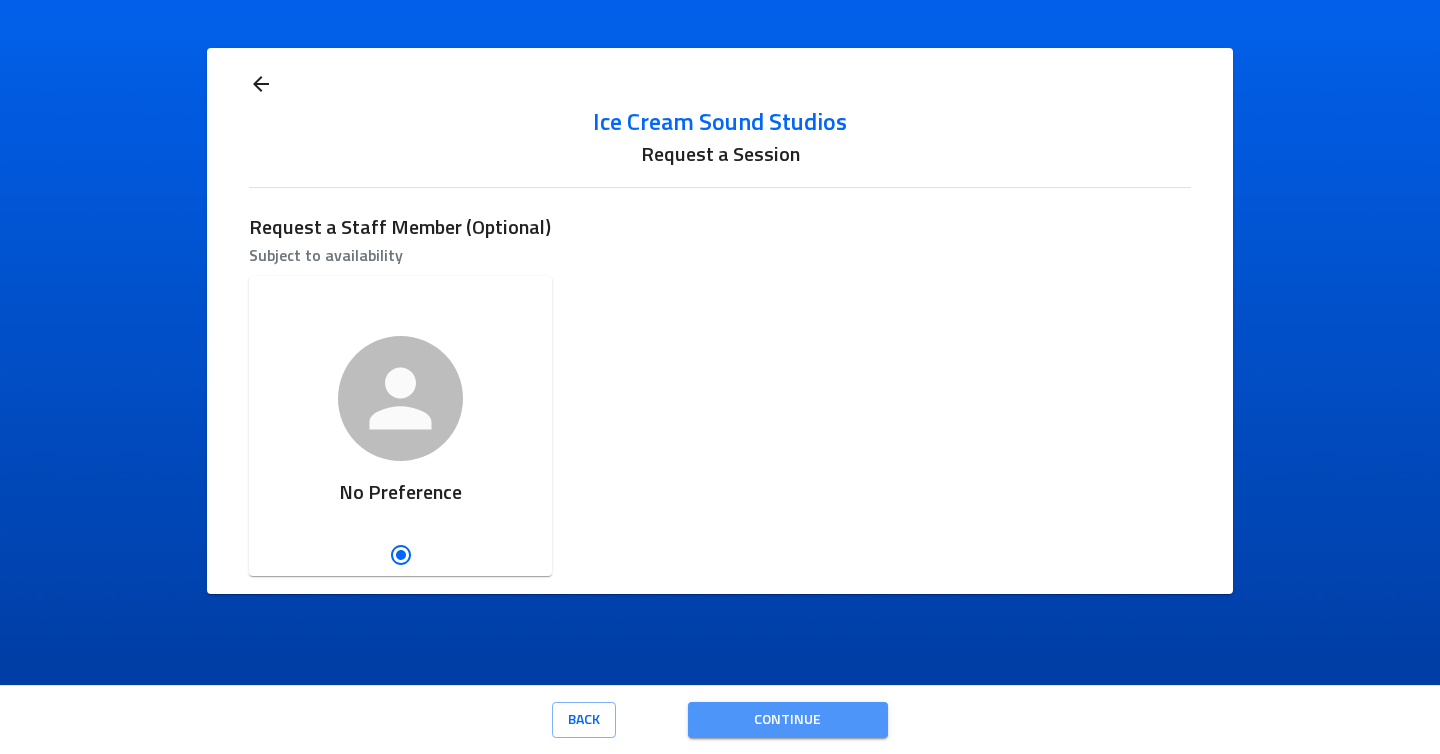 click on "Continue" at bounding box center (788, 720) 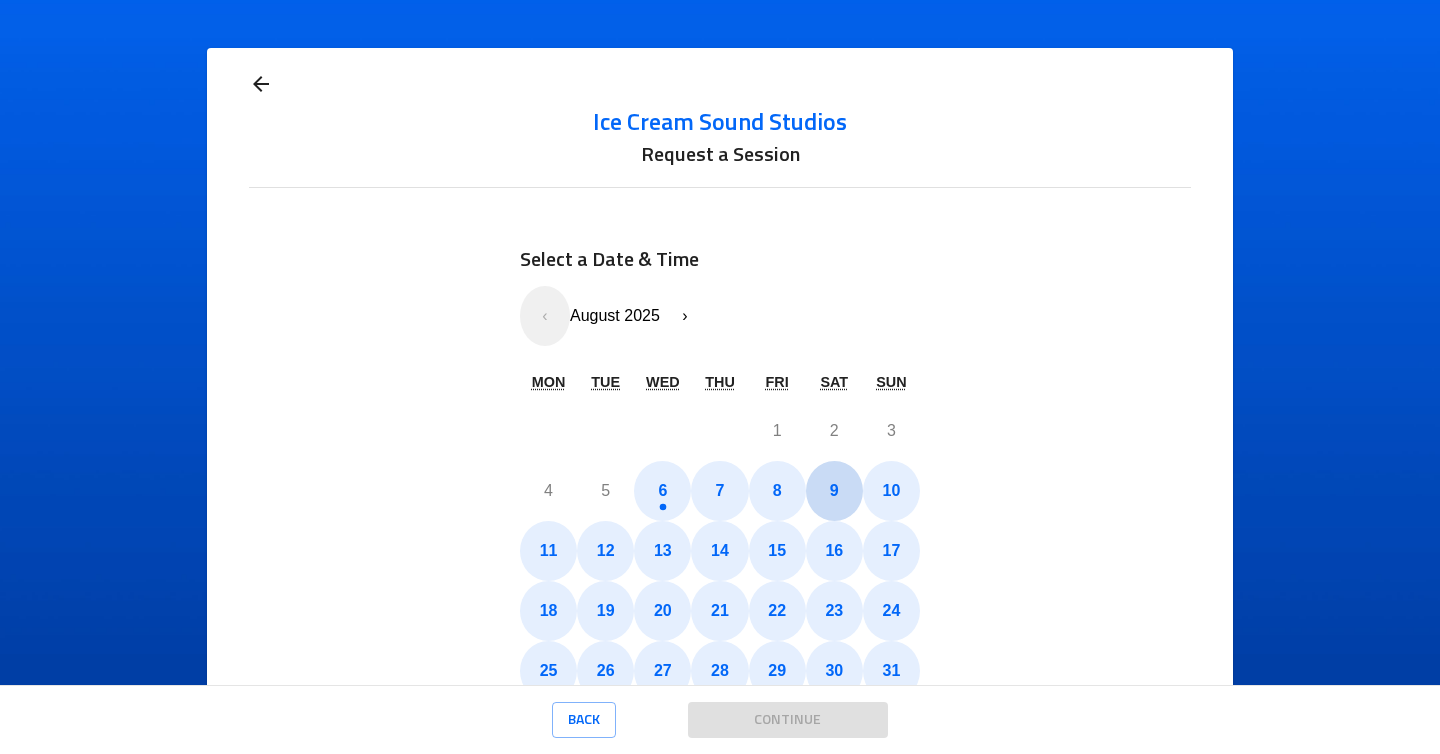 click on "9" at bounding box center (834, 491) 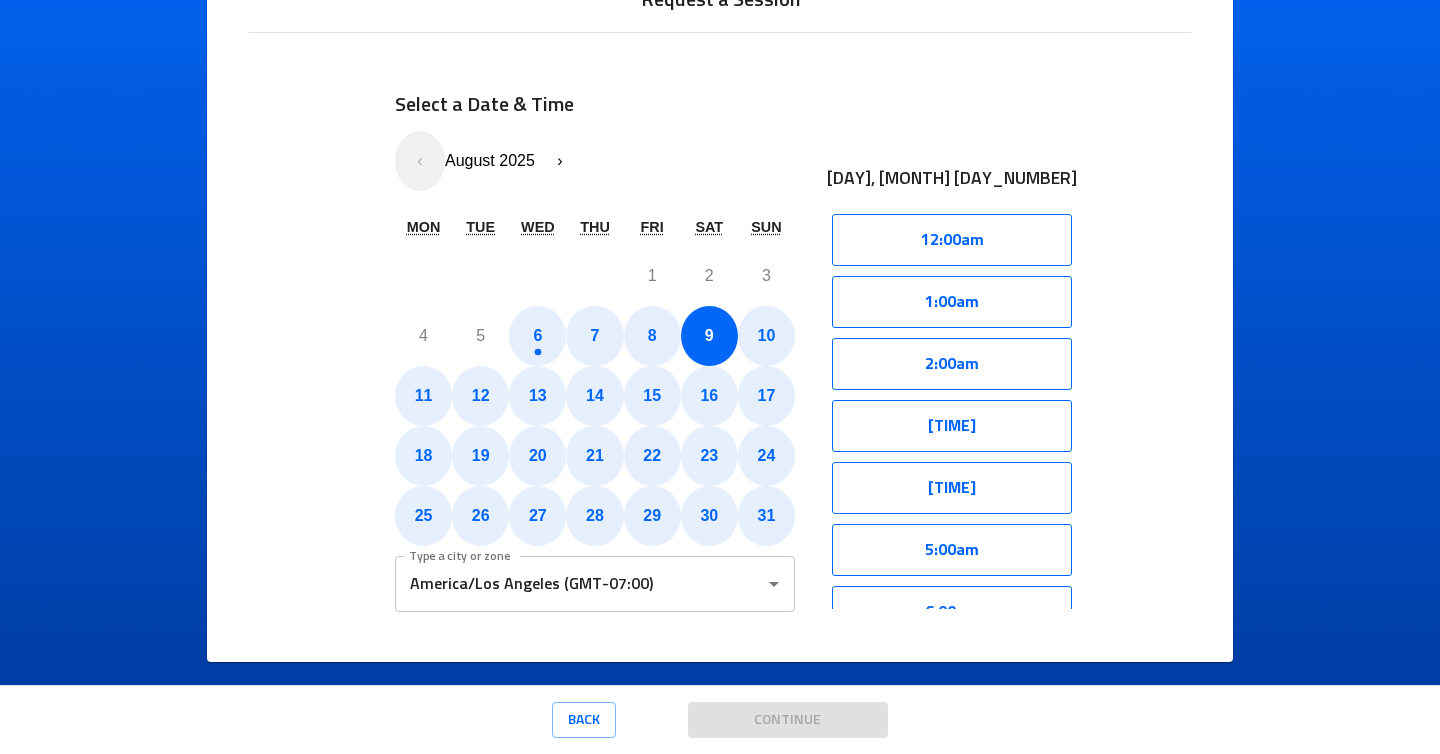 scroll, scrollTop: 179, scrollLeft: 0, axis: vertical 